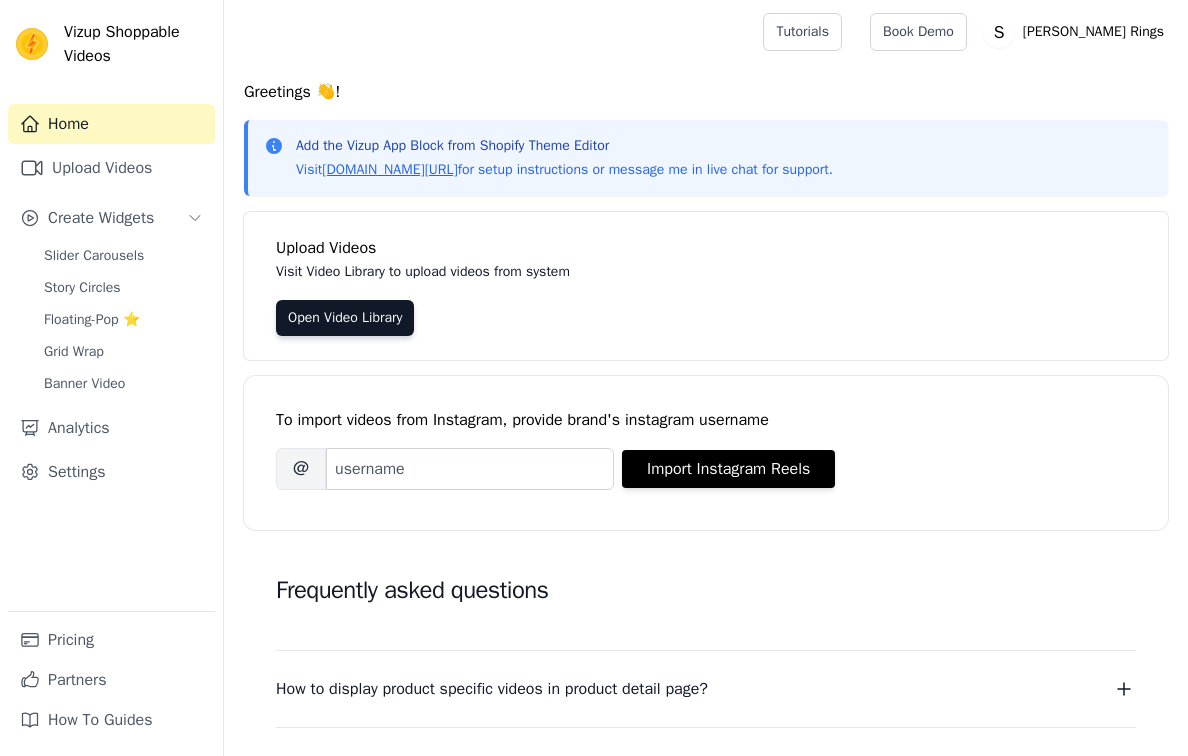 scroll, scrollTop: 0, scrollLeft: 0, axis: both 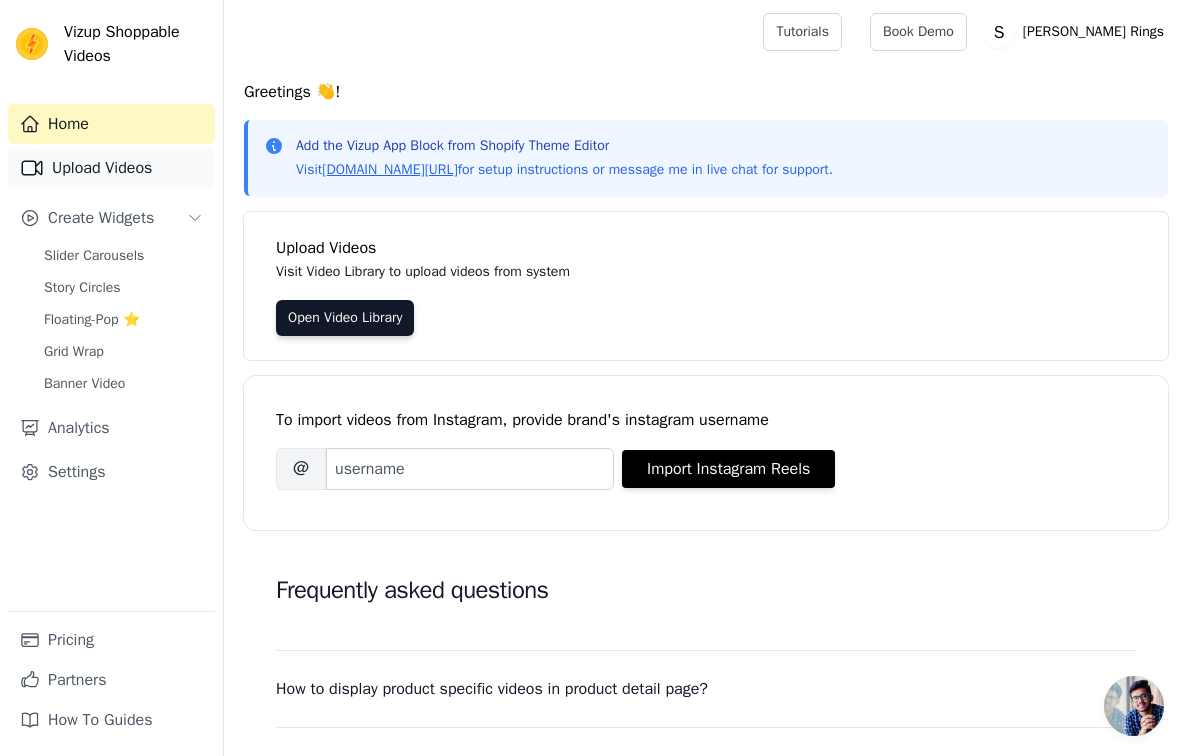 click on "Upload Videos" at bounding box center (111, 168) 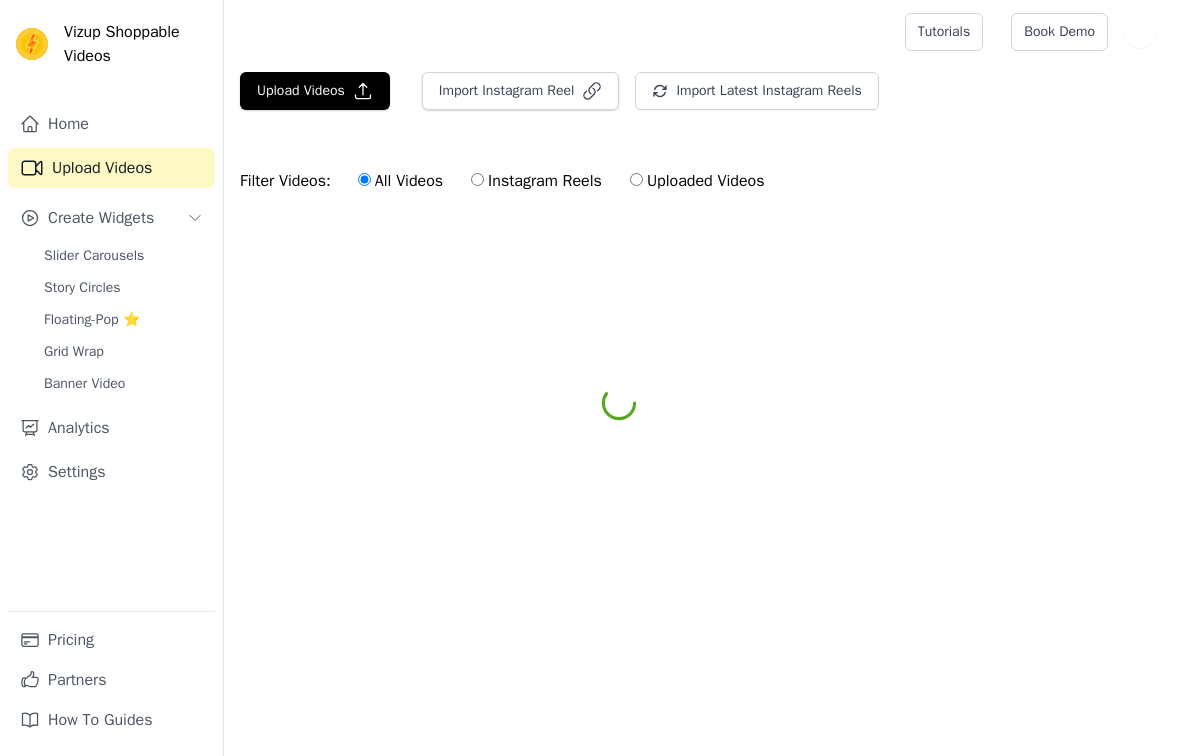 scroll, scrollTop: 0, scrollLeft: 0, axis: both 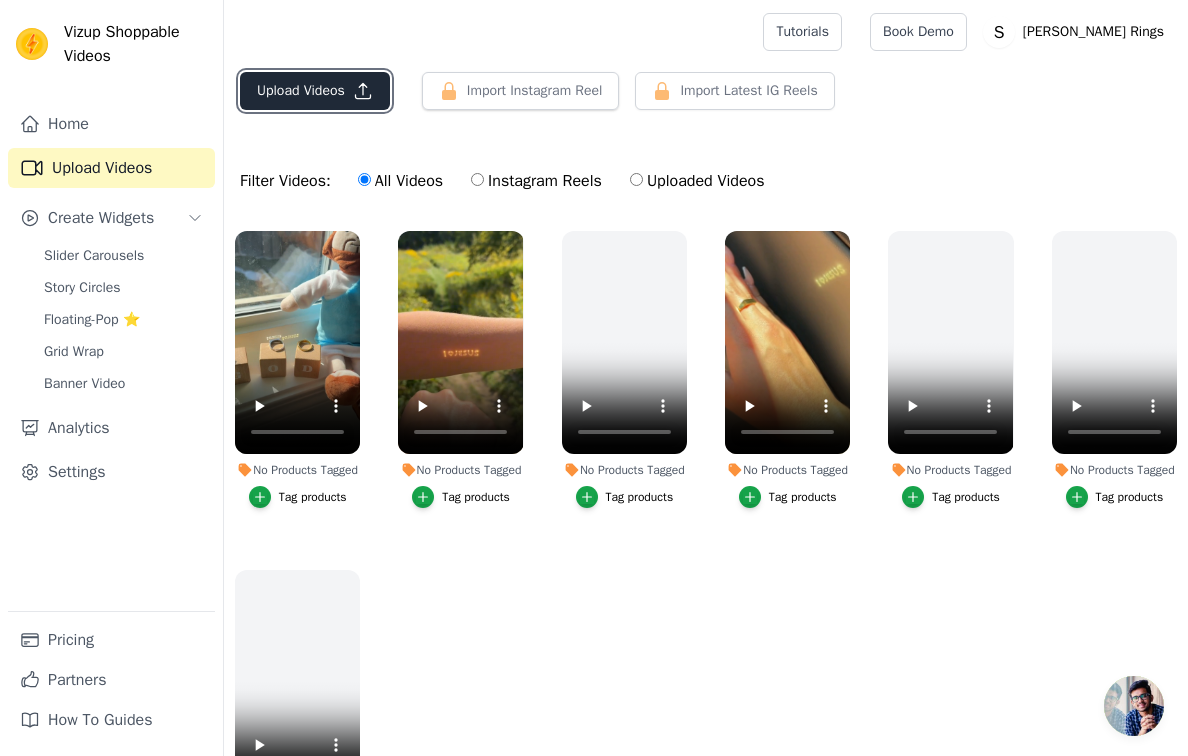 click on "Upload Videos" at bounding box center [315, 91] 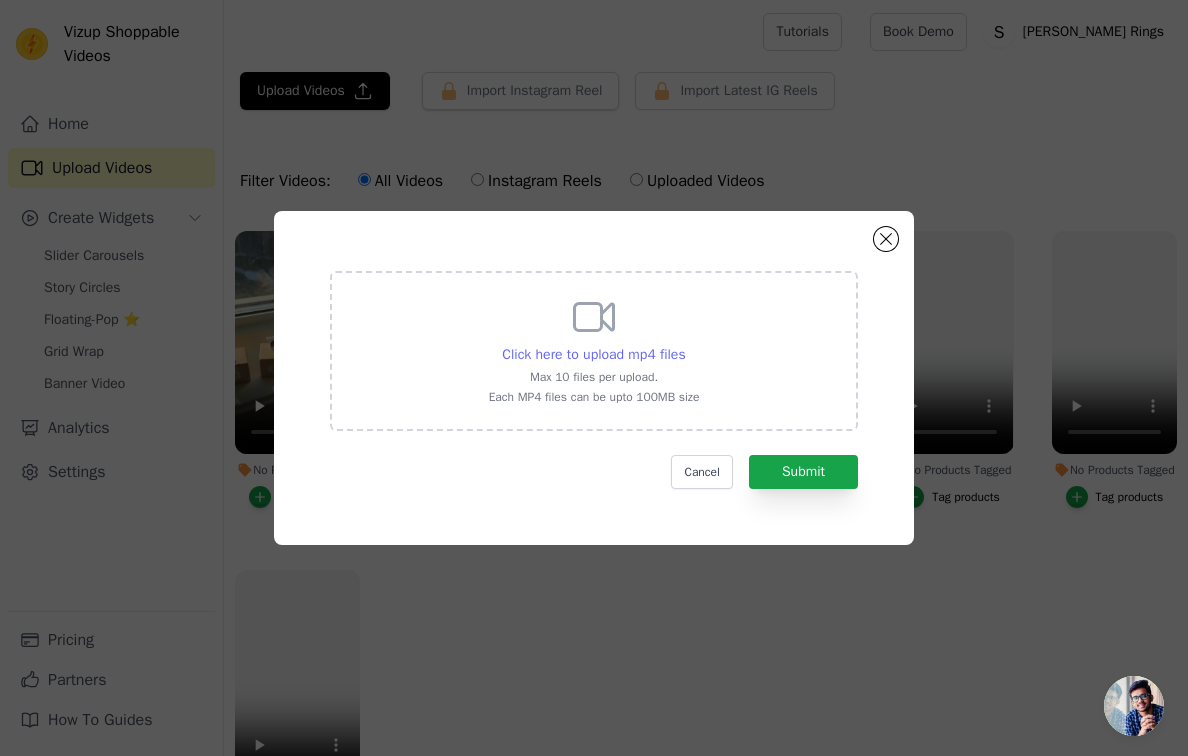 click on "Click here to upload mp4 files" at bounding box center (593, 354) 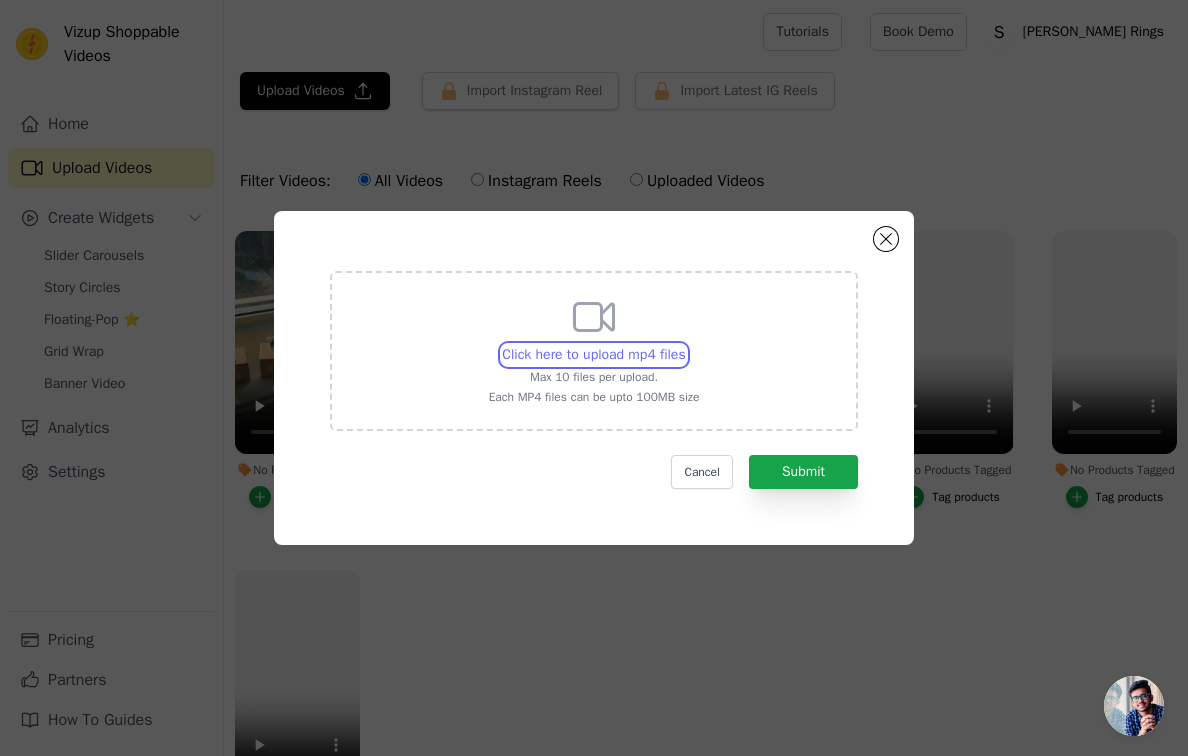click on "Click here to upload mp4 files     Max 10 files per upload.   Each MP4 files can be upto 100MB size" at bounding box center [685, 344] 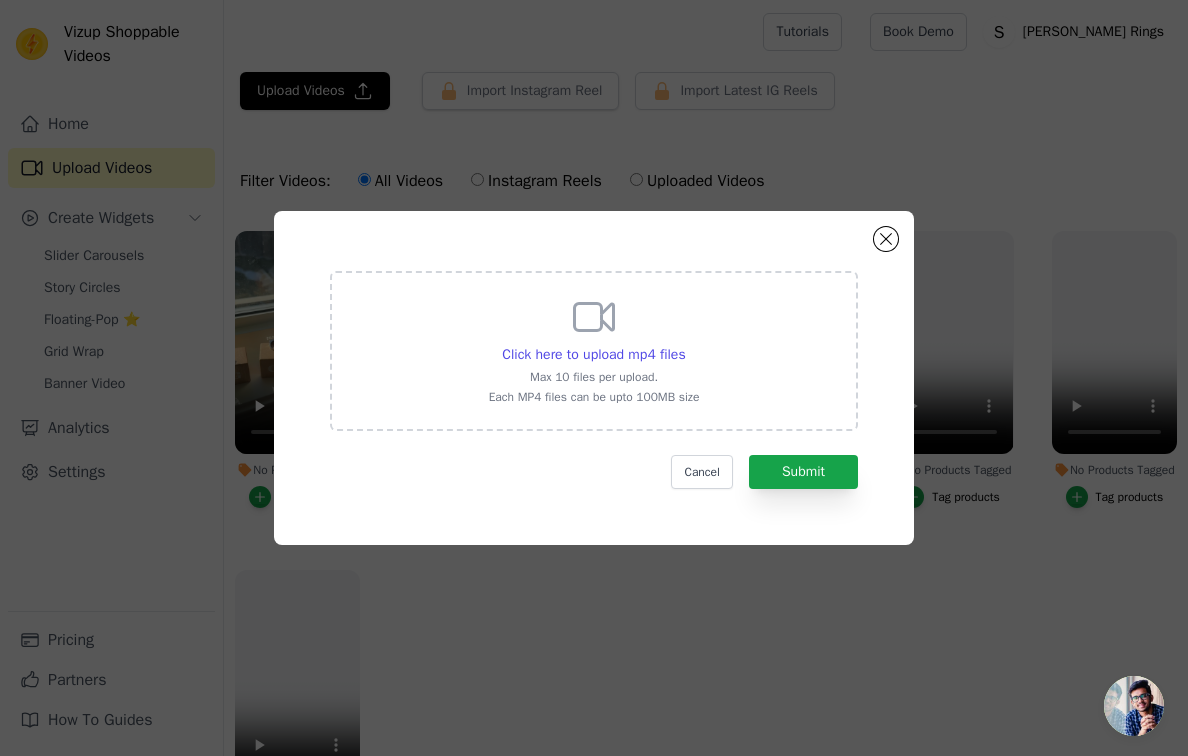 click on "Max 10 files per upload." at bounding box center [594, 377] 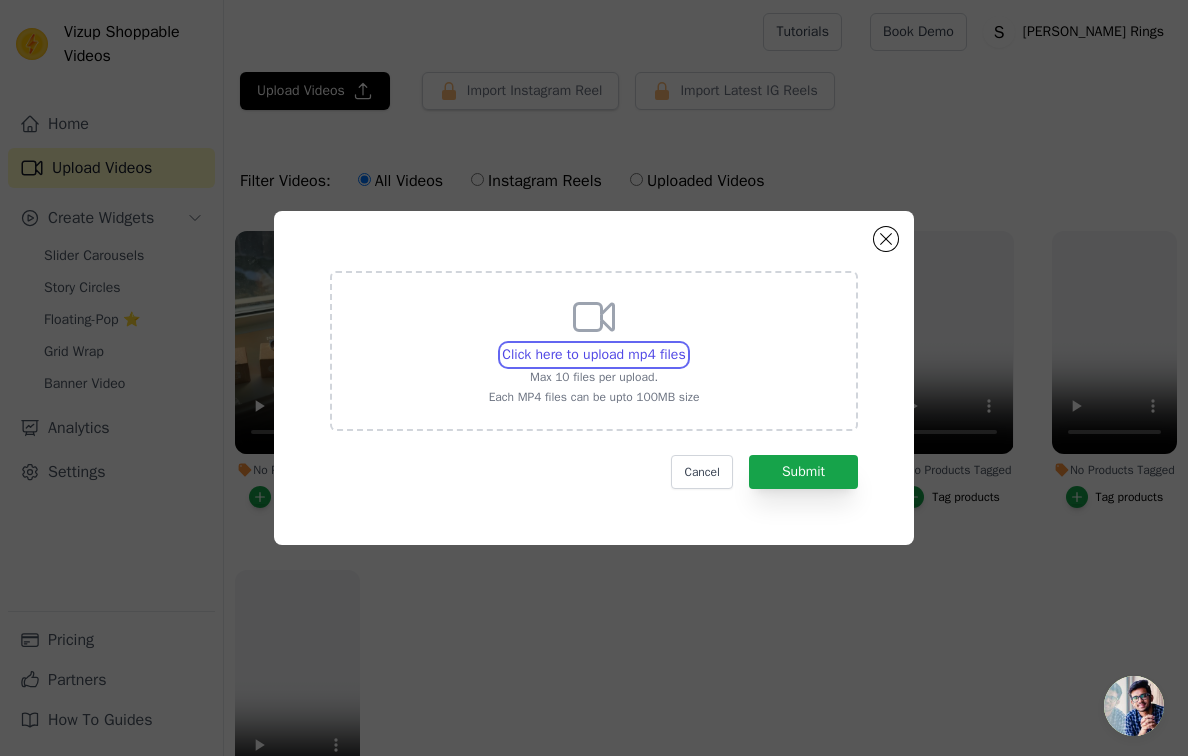 type on "C:\fakepath\copy_1F955225-0A11-4B4A-9B4A-15BE2F3E7255.mp4" 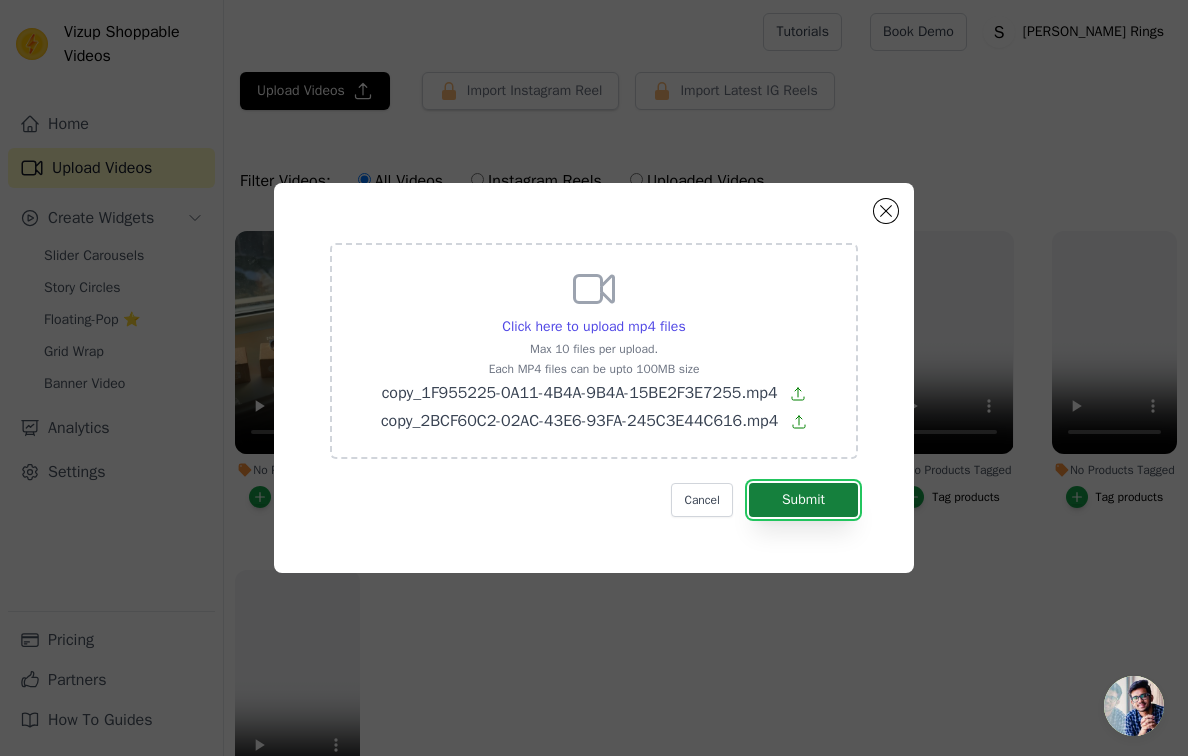 click on "Submit" at bounding box center [803, 500] 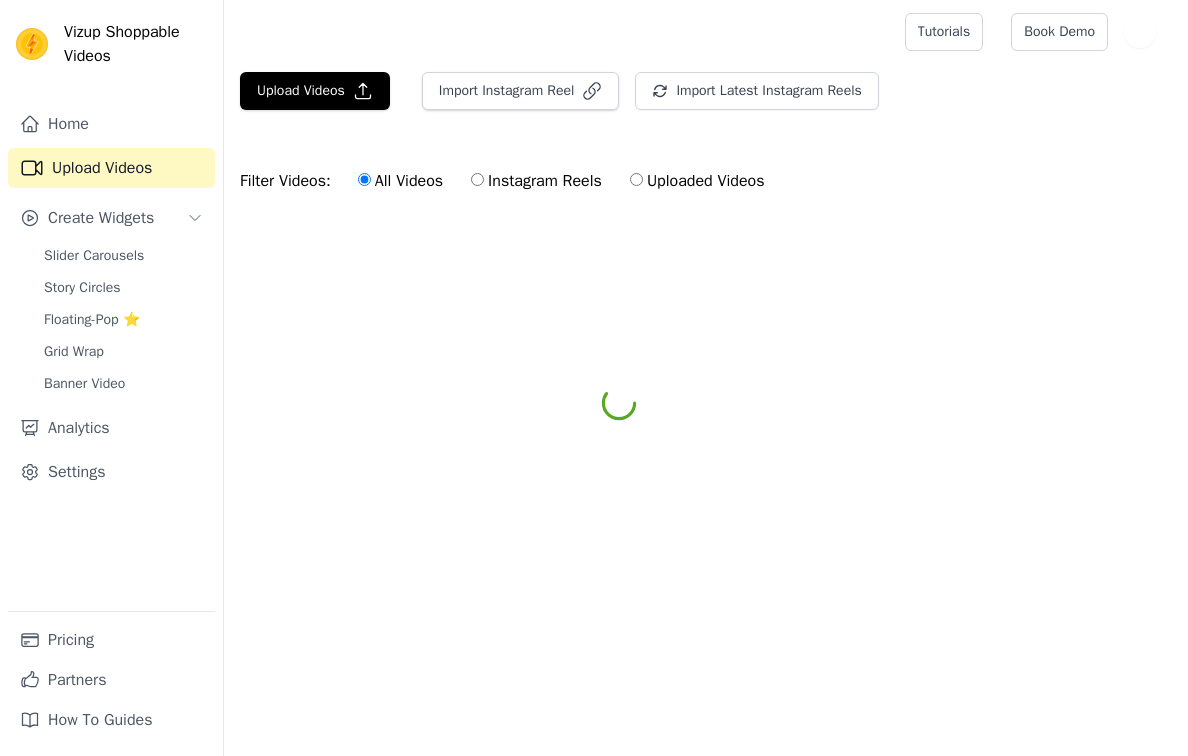 scroll, scrollTop: 0, scrollLeft: 0, axis: both 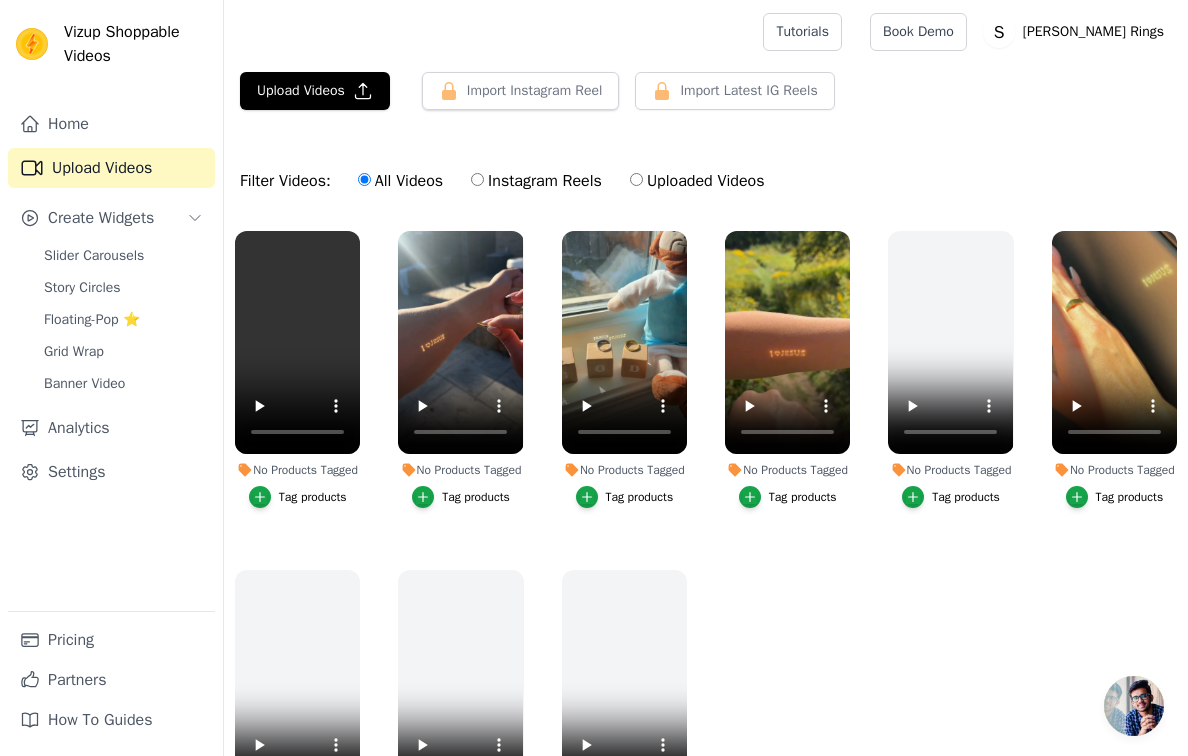 click on "Tag products" at bounding box center [476, 497] 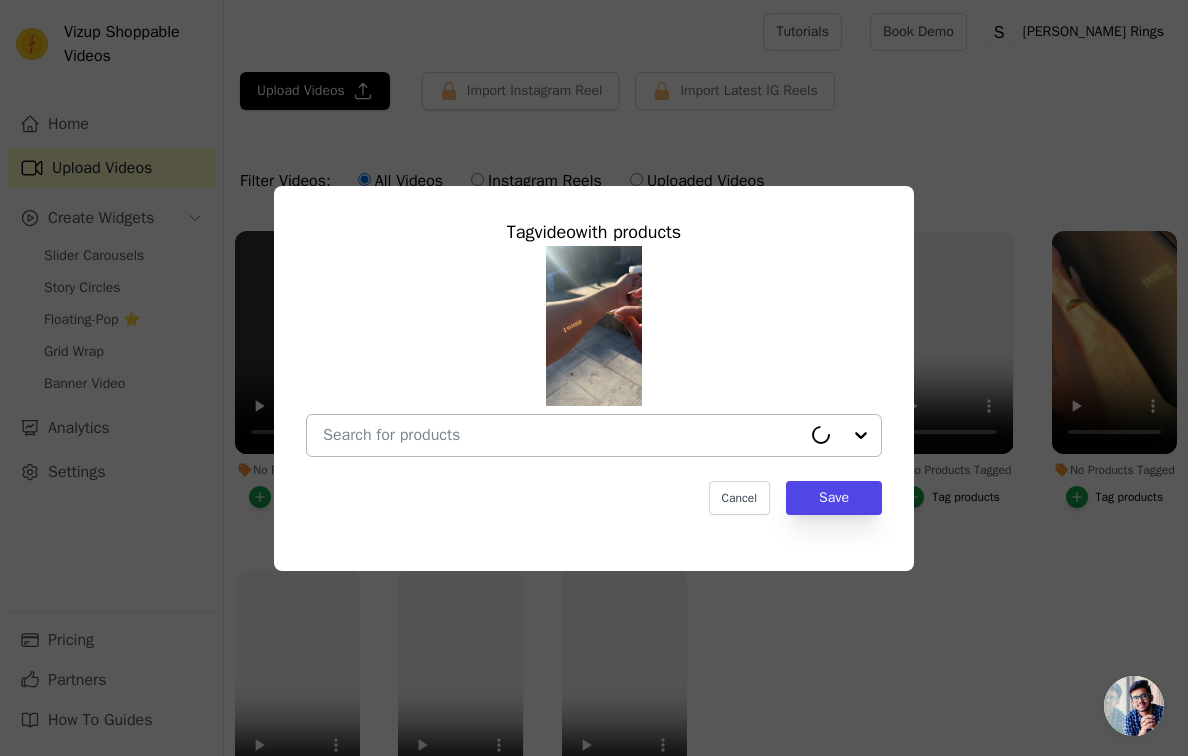 click on "No Products Tagged     Tag  video  with products                         Cancel   Save     Tag products" at bounding box center [562, 435] 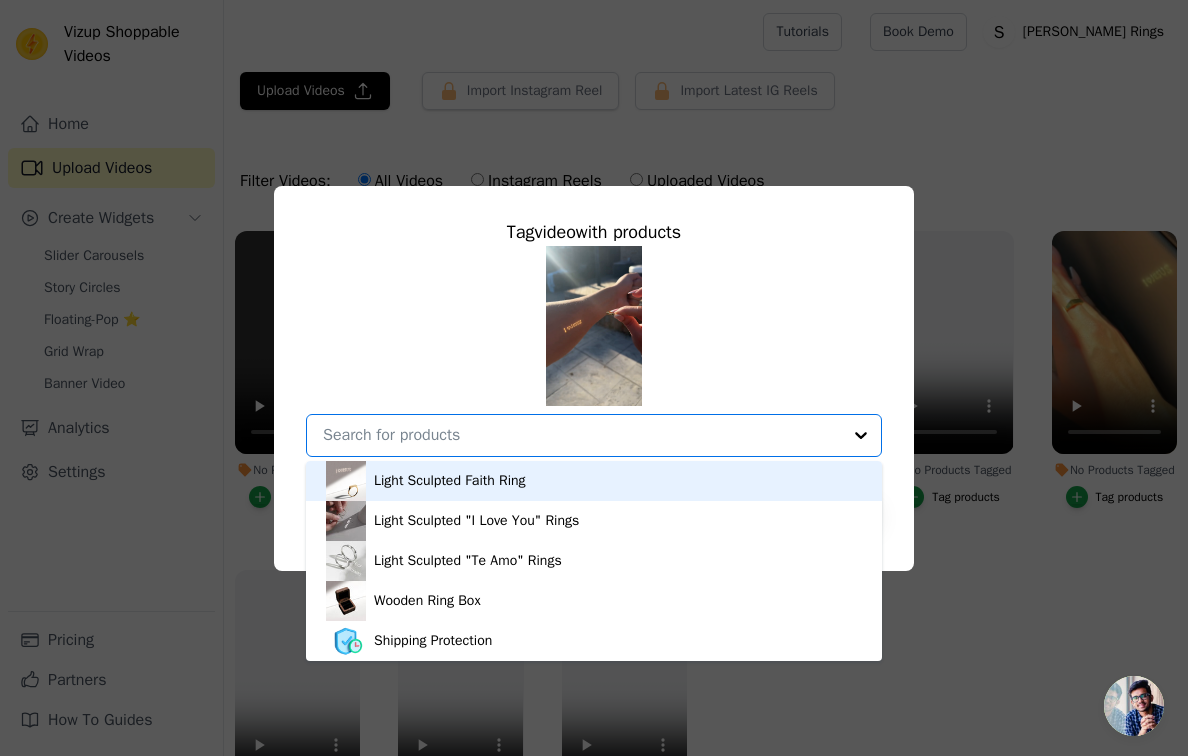 click on "Light Sculpted Faith Ring" at bounding box center (594, 481) 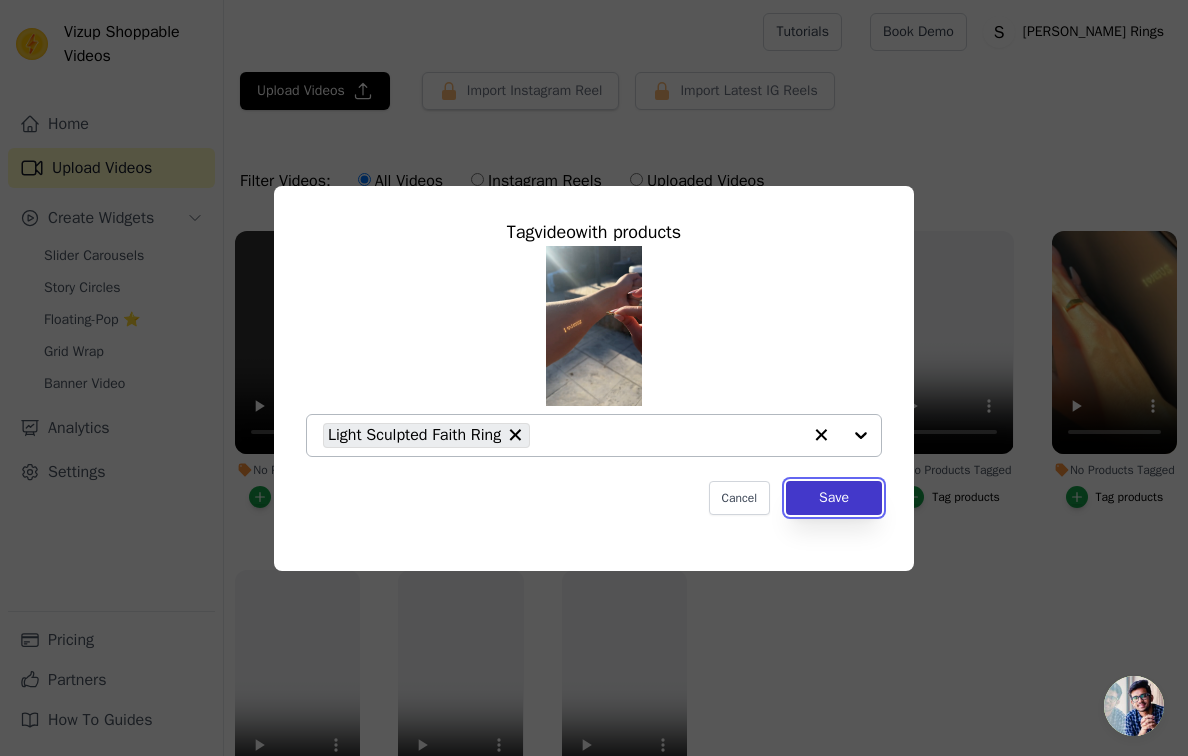 click on "Save" at bounding box center [834, 498] 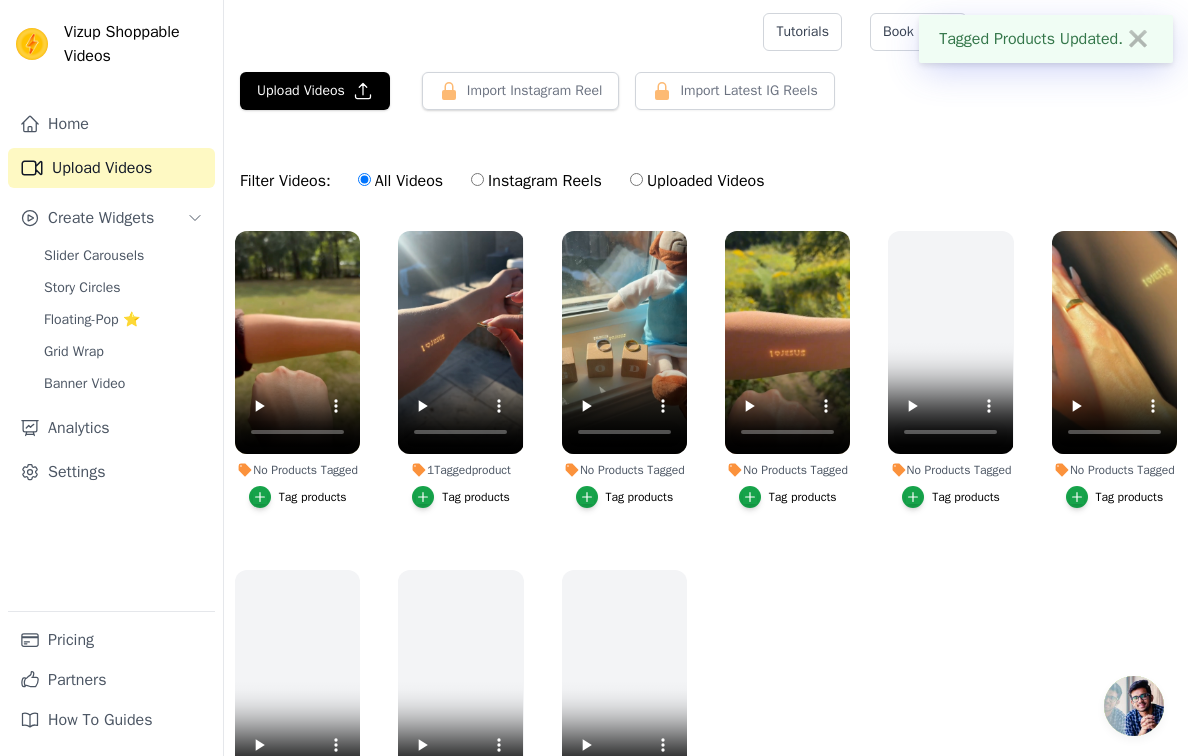 click on "Tag products" at bounding box center (313, 497) 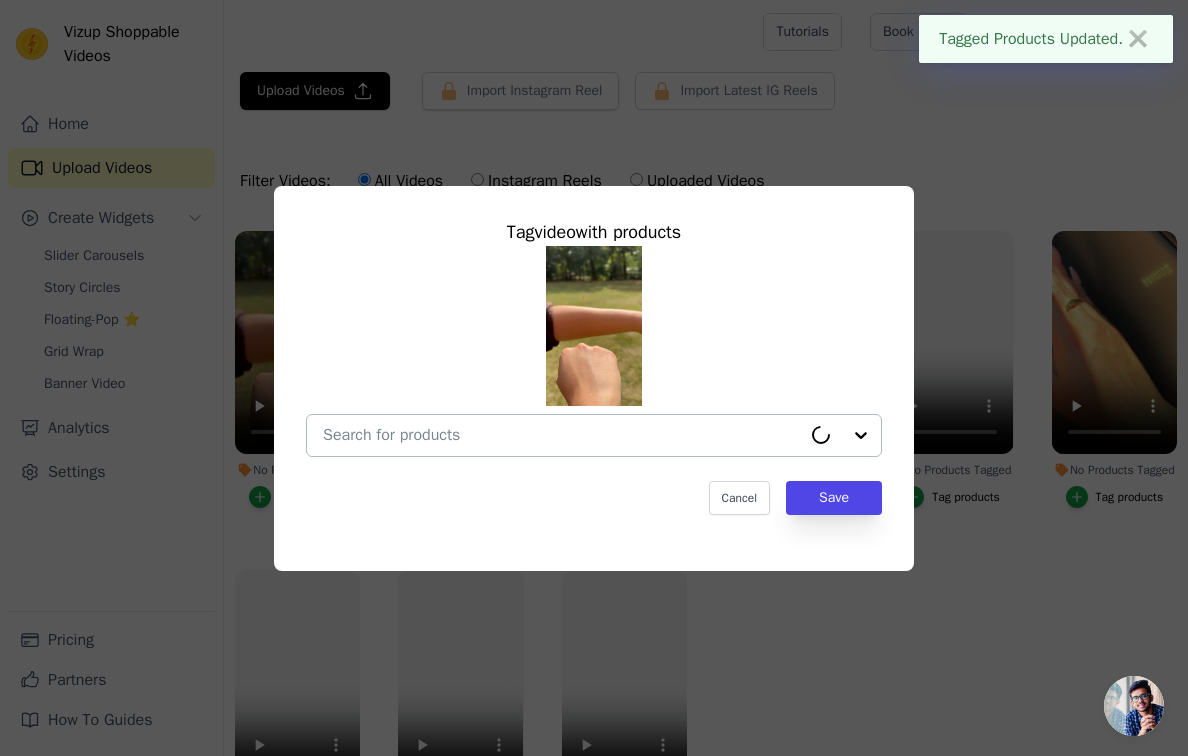 click on "No Products Tagged     Tag  video  with products                         Cancel   Save     Tag products" at bounding box center (562, 435) 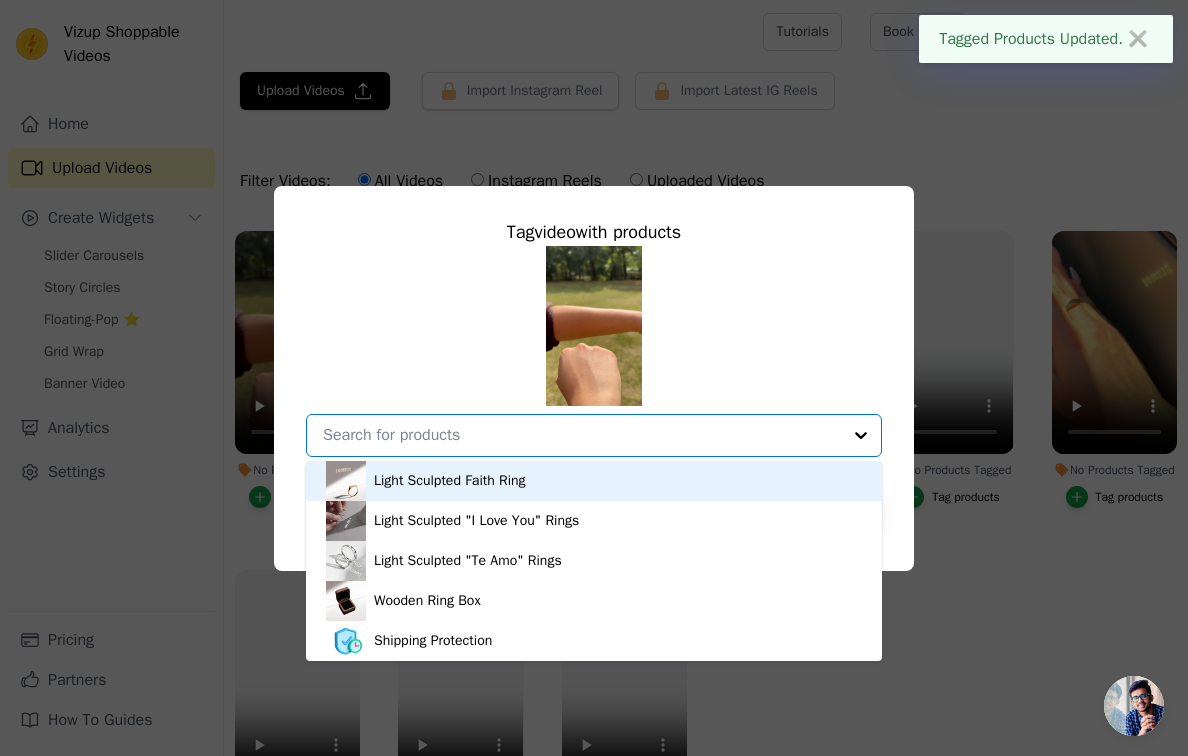 click on "Light Sculpted Faith Ring" at bounding box center [594, 481] 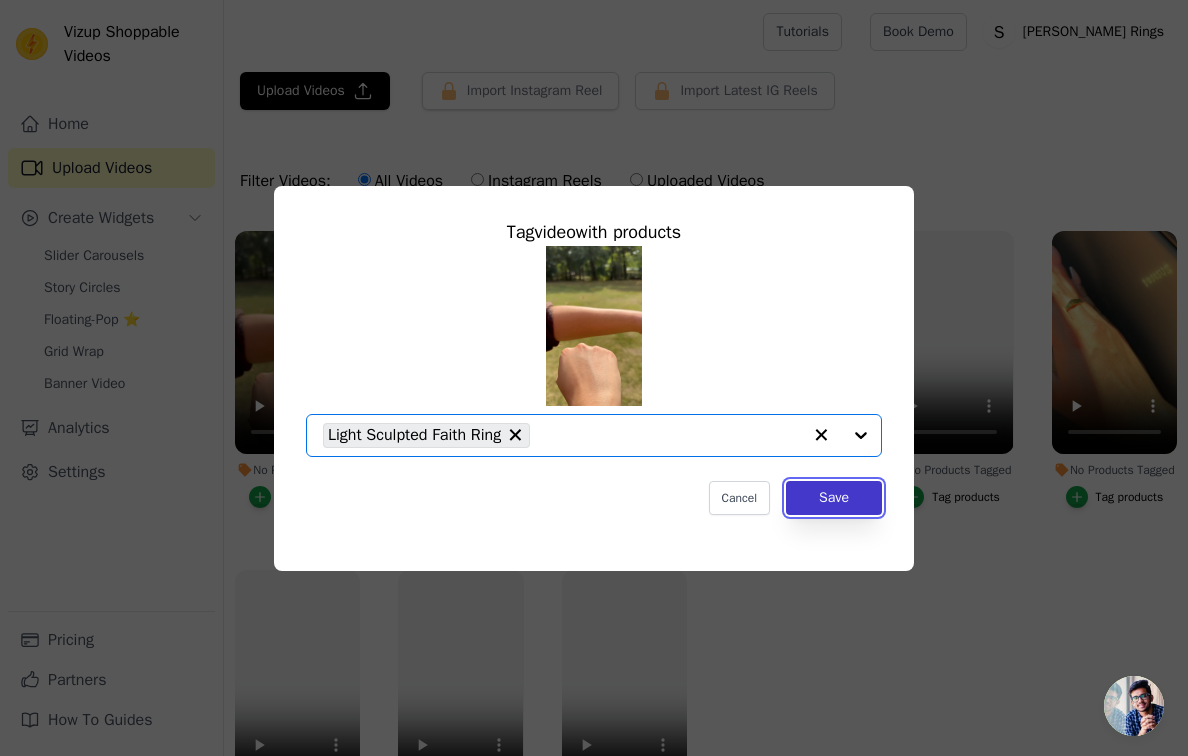 click on "Save" at bounding box center [834, 498] 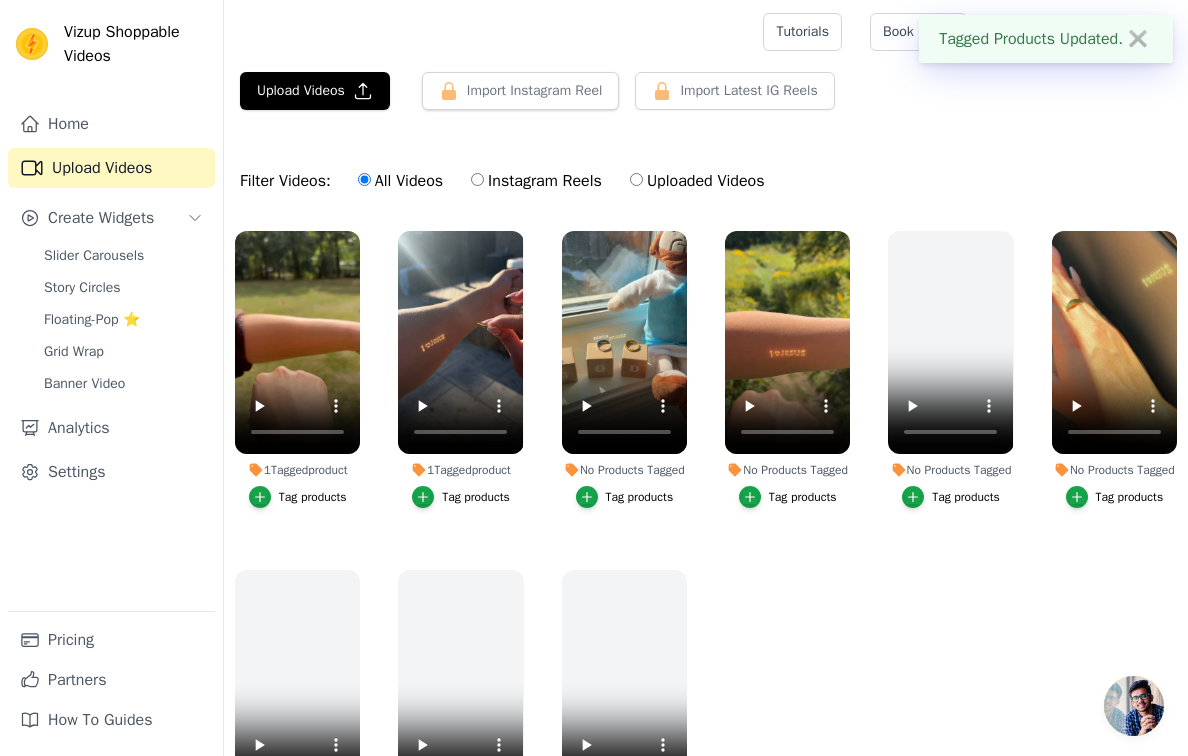 click on "Tag products" at bounding box center (625, 497) 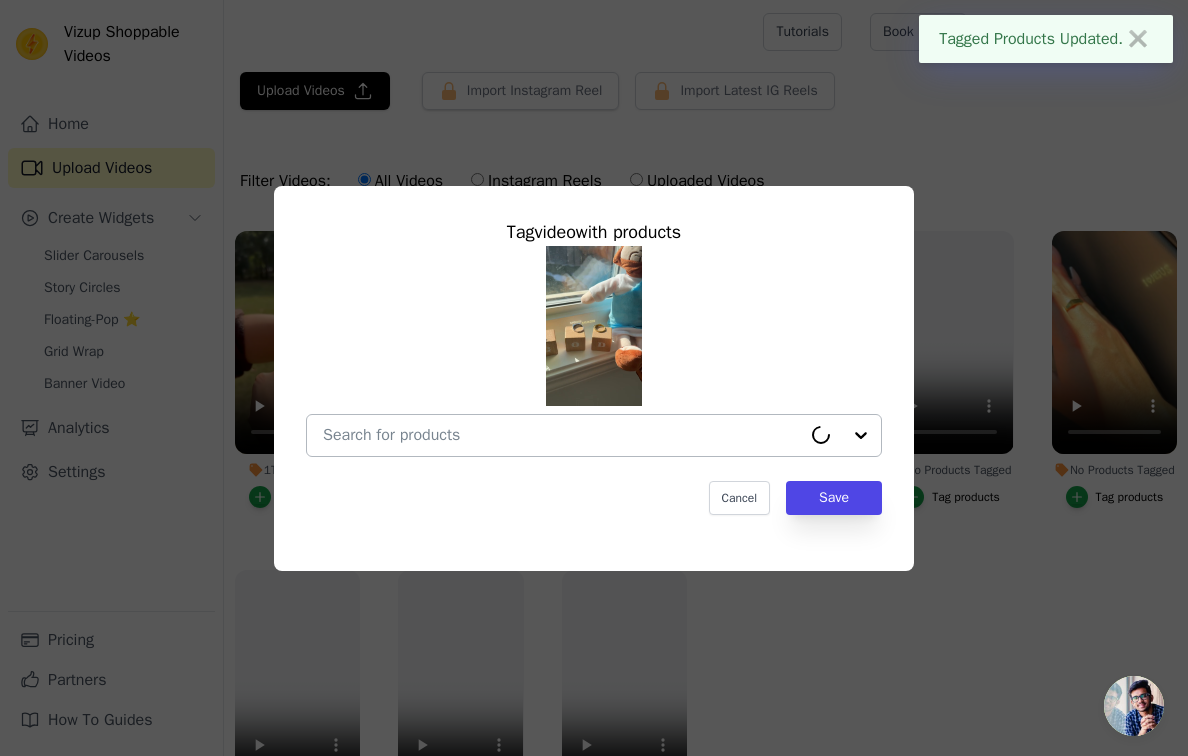 click at bounding box center (562, 435) 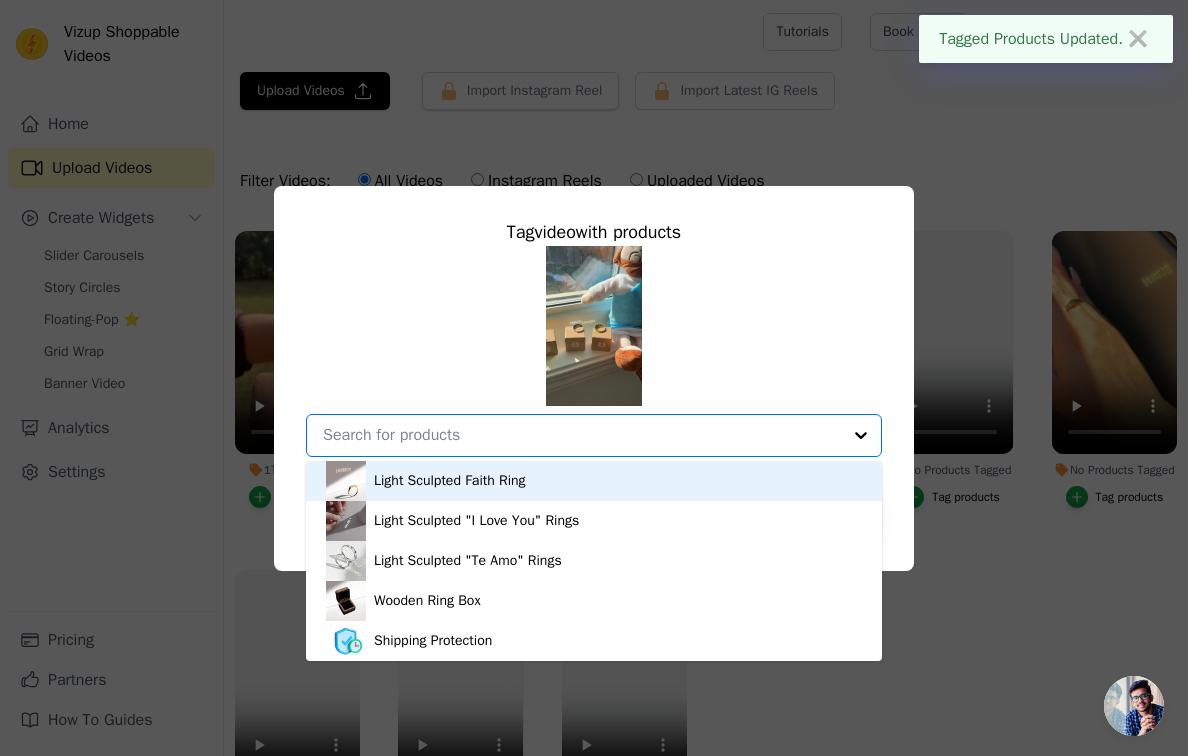 click on "Light Sculpted Faith Ring" at bounding box center [594, 481] 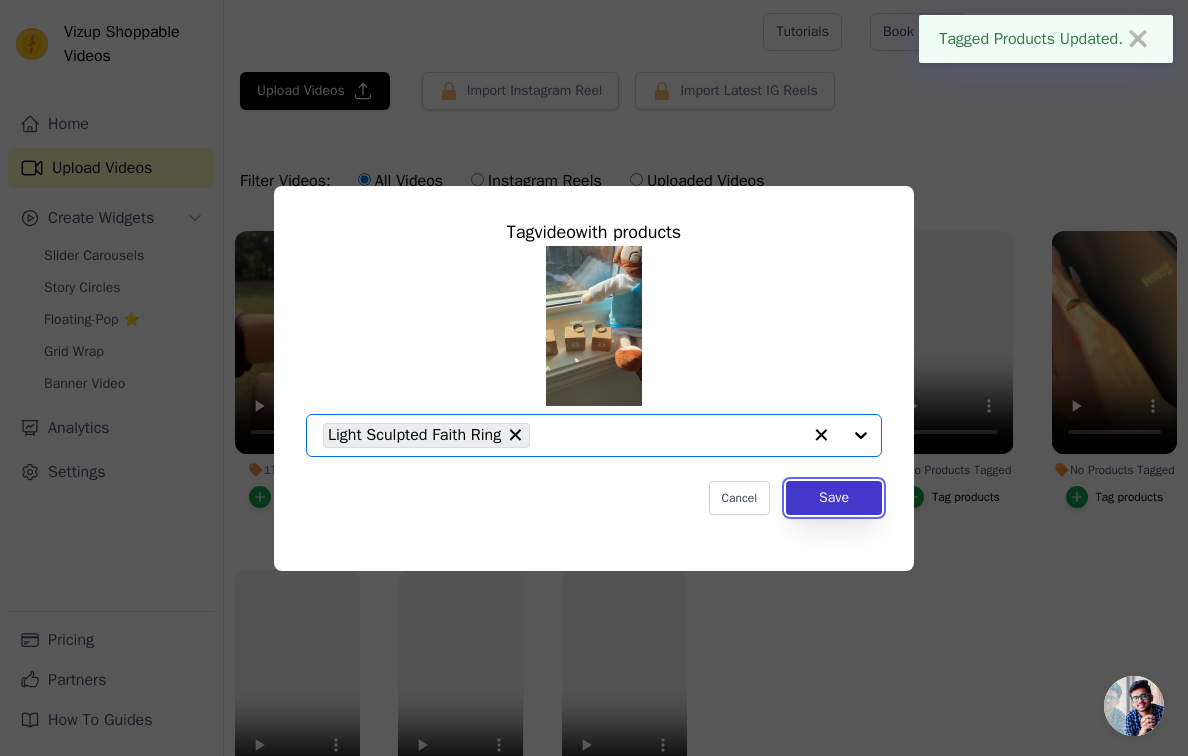 click on "Save" at bounding box center [834, 498] 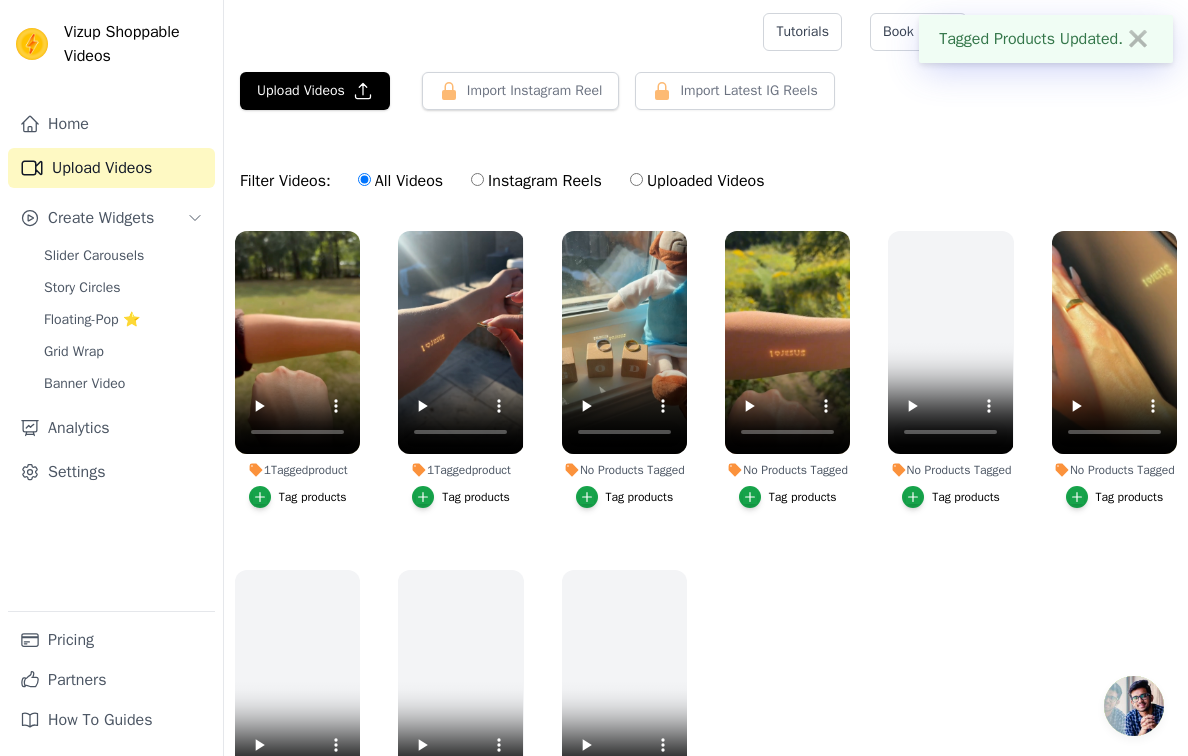 click on "Tag products" at bounding box center [1130, 497] 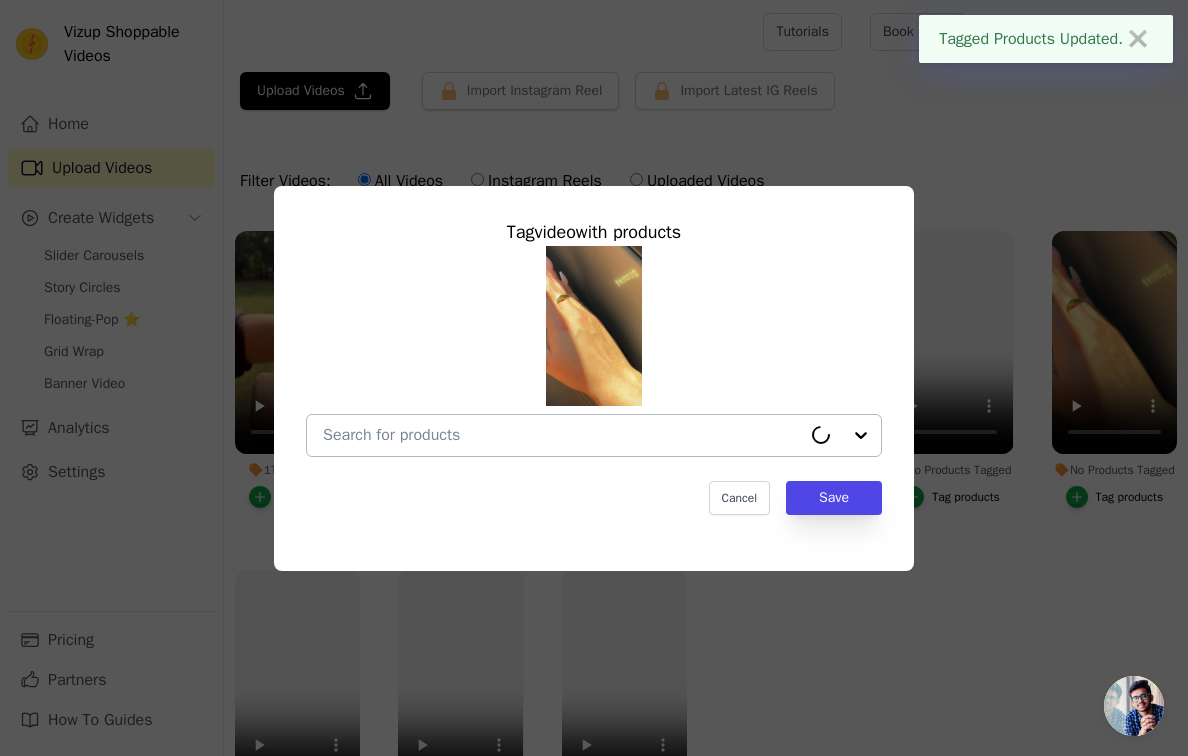 click on "No Products Tagged     Tag  video  with products                         Cancel   Save     Tag products" at bounding box center [562, 435] 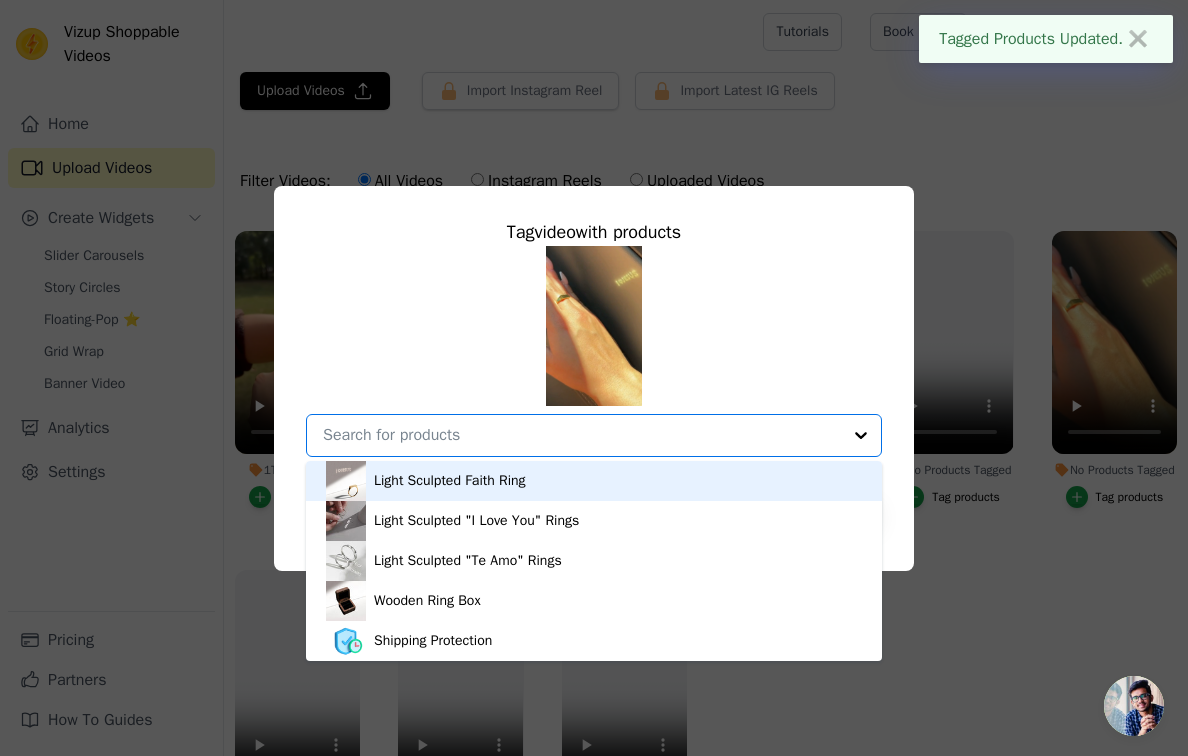 click on "Light Sculpted Faith Ring" at bounding box center [594, 481] 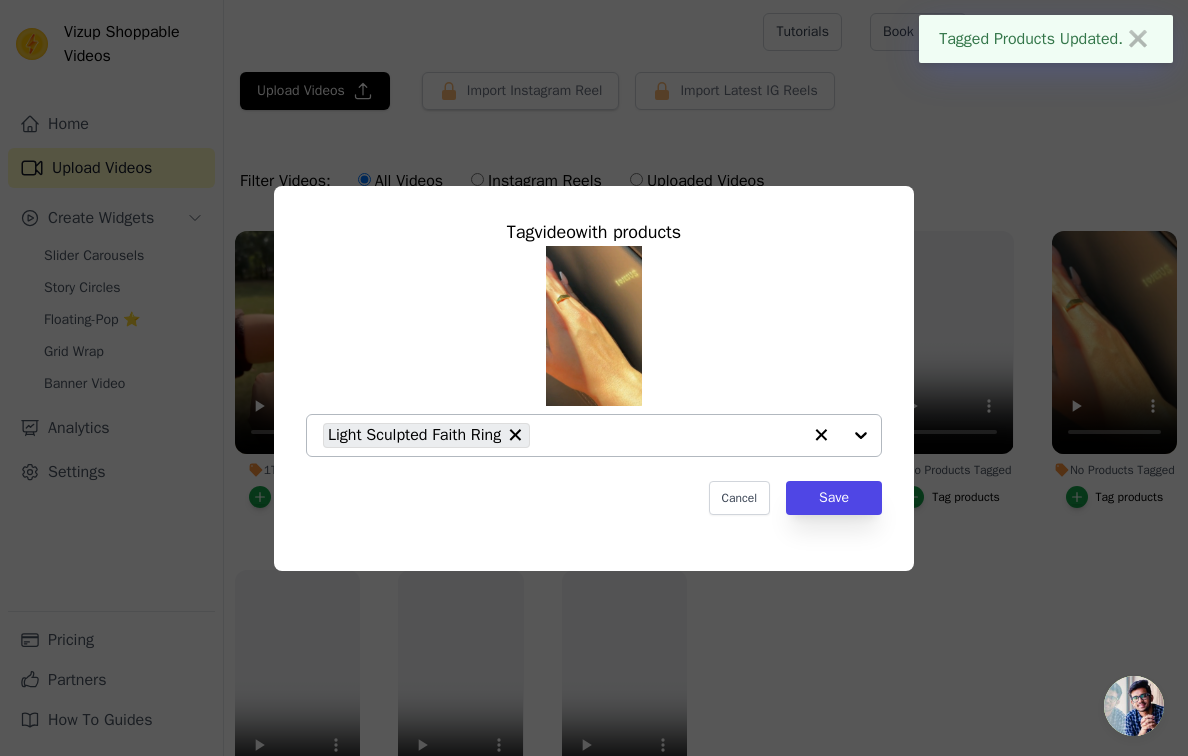 click on "Tag  video  with products           Light Sculpted Faith Ring                   Cancel   Save" at bounding box center [594, 366] 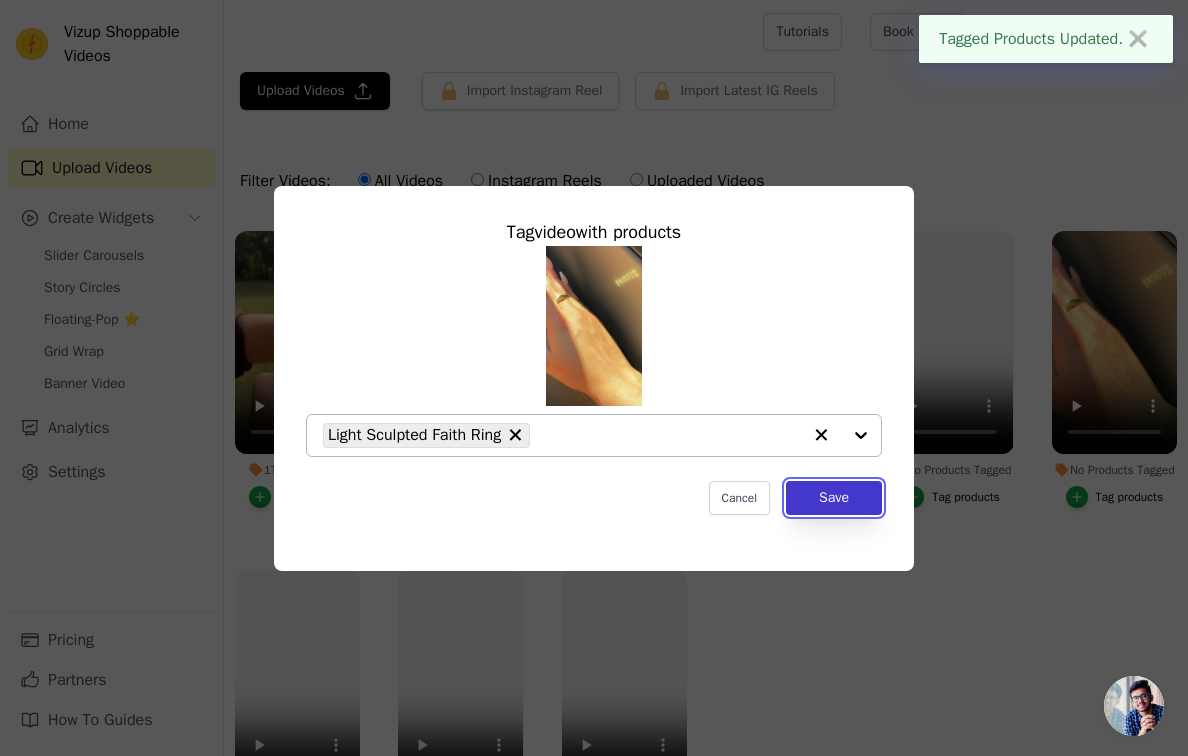 click on "Save" at bounding box center [834, 498] 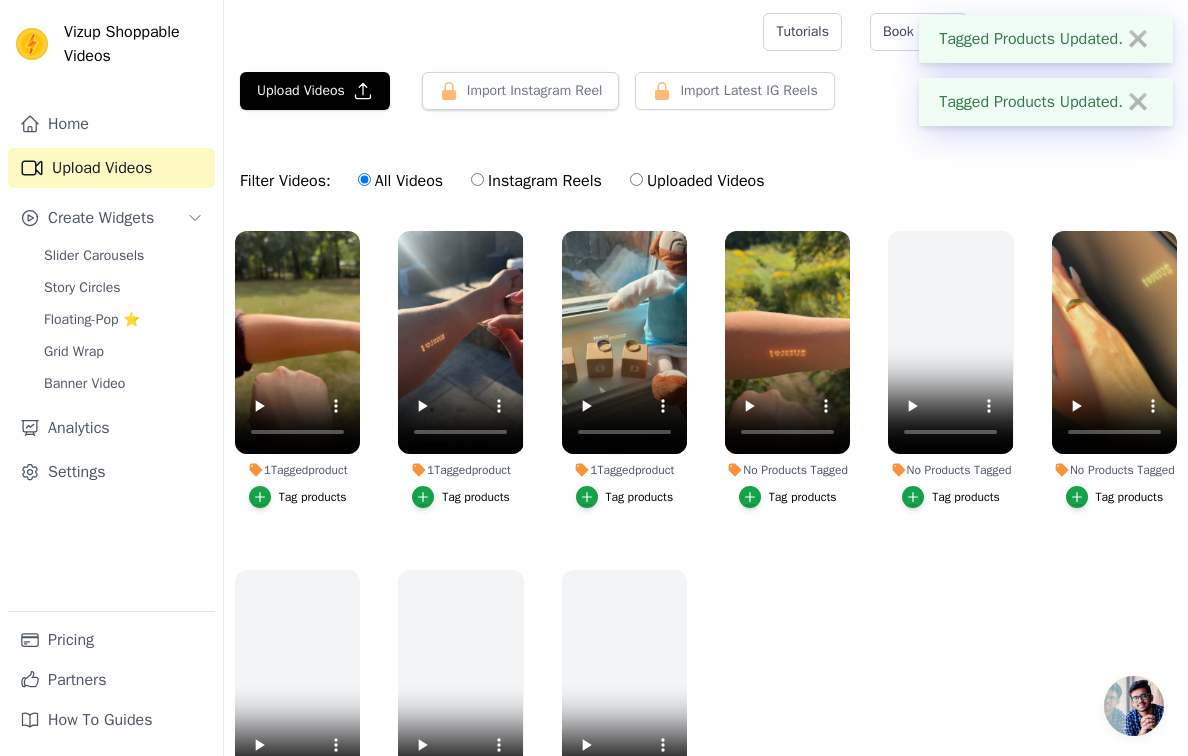 scroll, scrollTop: 17, scrollLeft: 0, axis: vertical 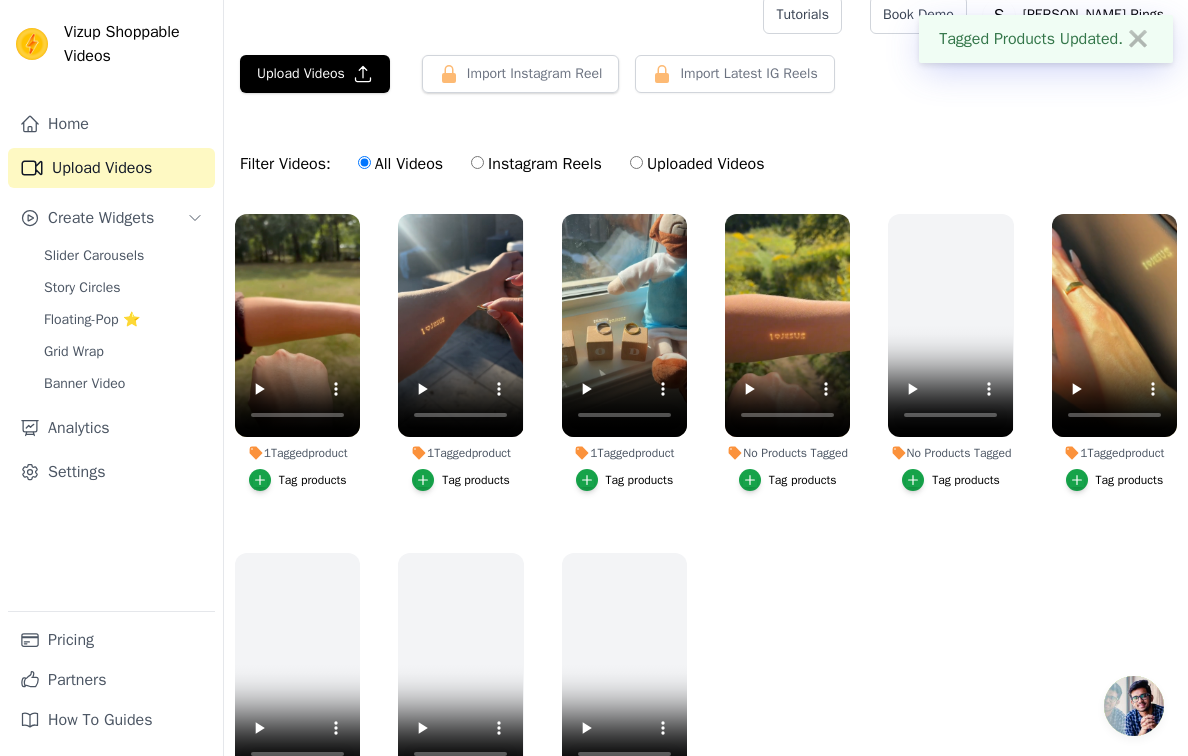 click on "Tag products" at bounding box center [803, 480] 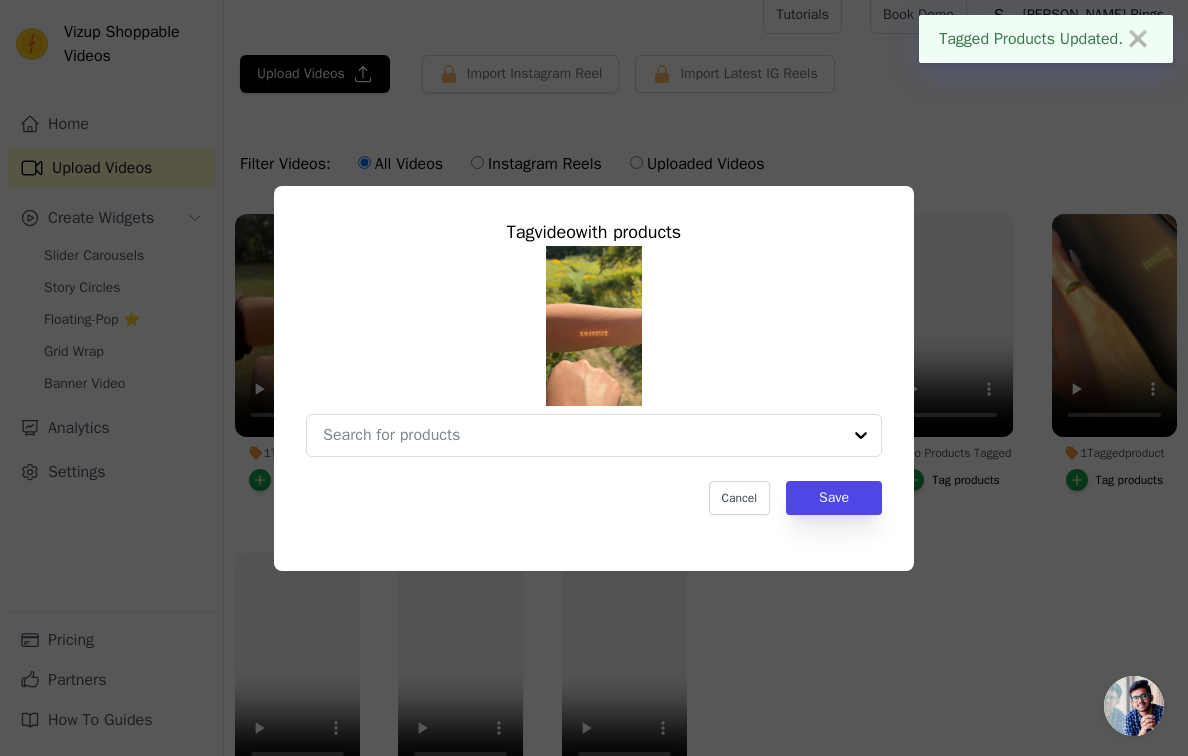 scroll, scrollTop: 0, scrollLeft: 0, axis: both 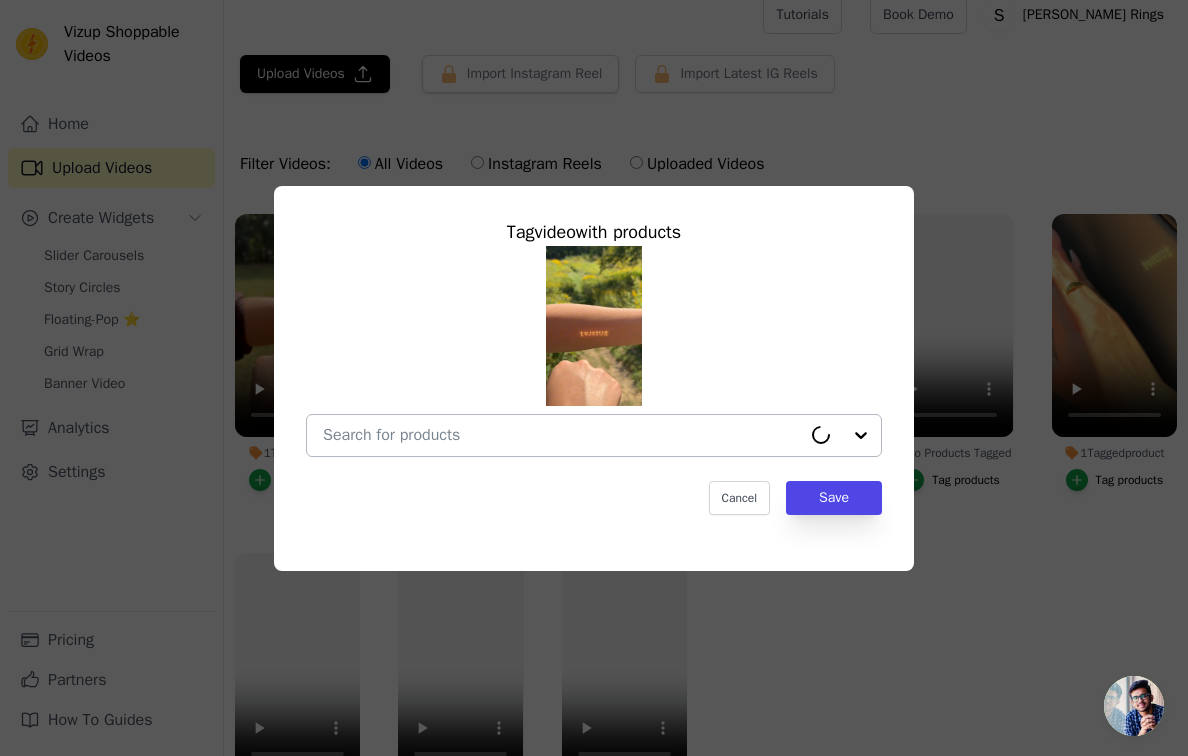 click at bounding box center [562, 435] 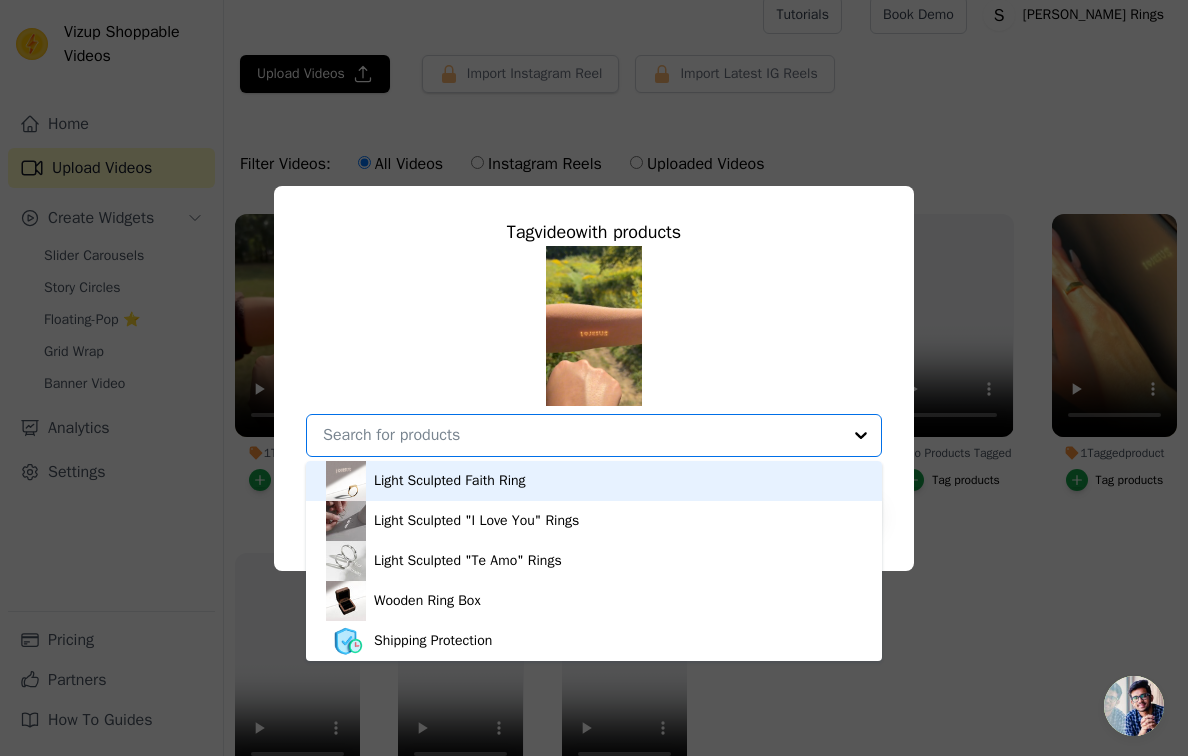 click on "Light Sculpted Faith Ring" at bounding box center (594, 481) 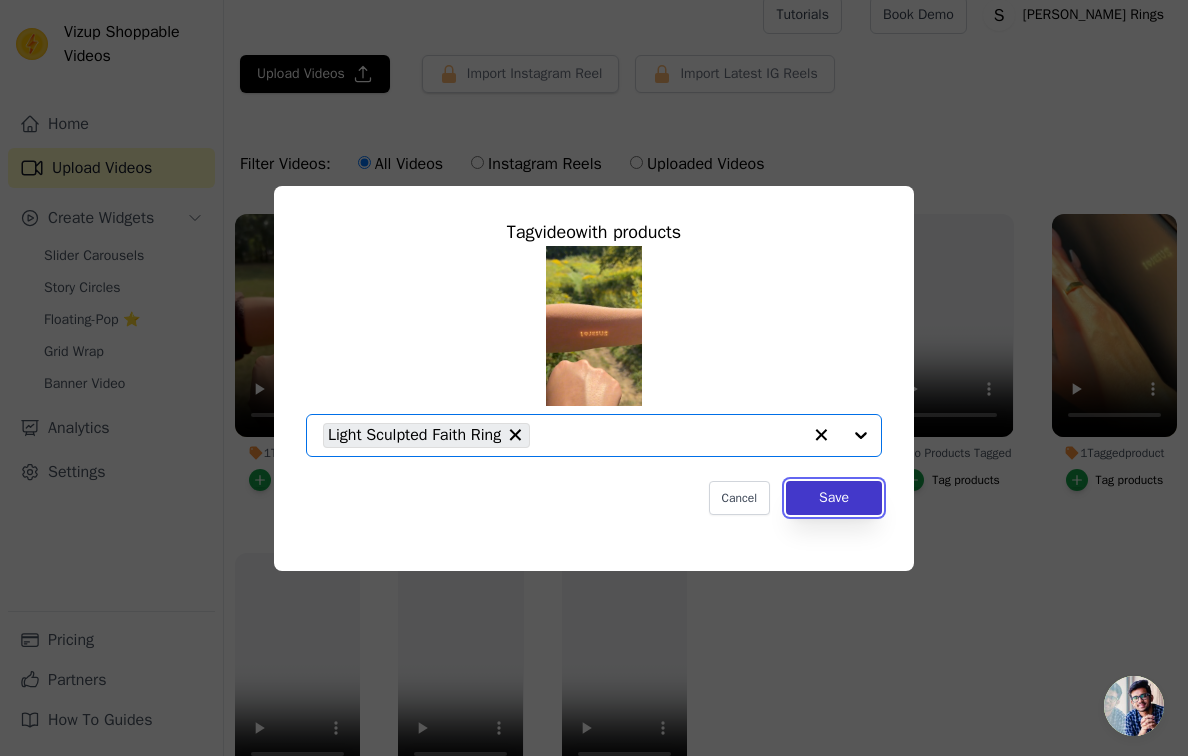 click on "Save" at bounding box center (834, 498) 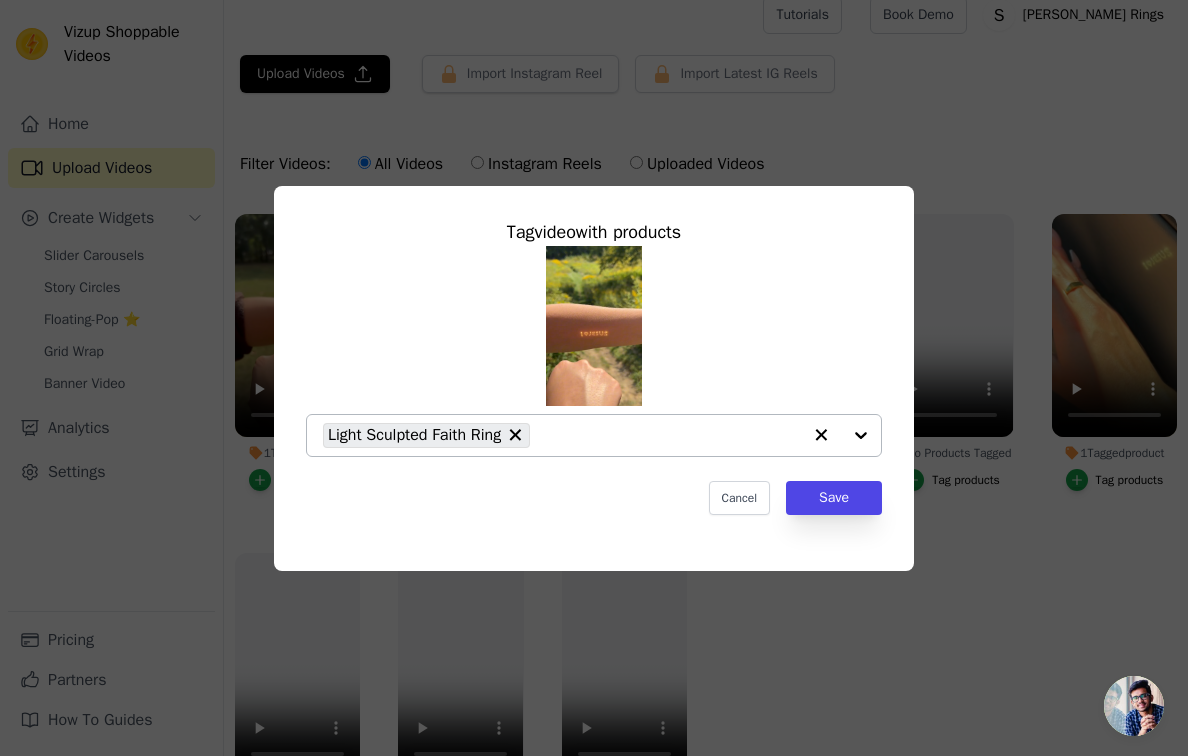 scroll, scrollTop: 17, scrollLeft: 0, axis: vertical 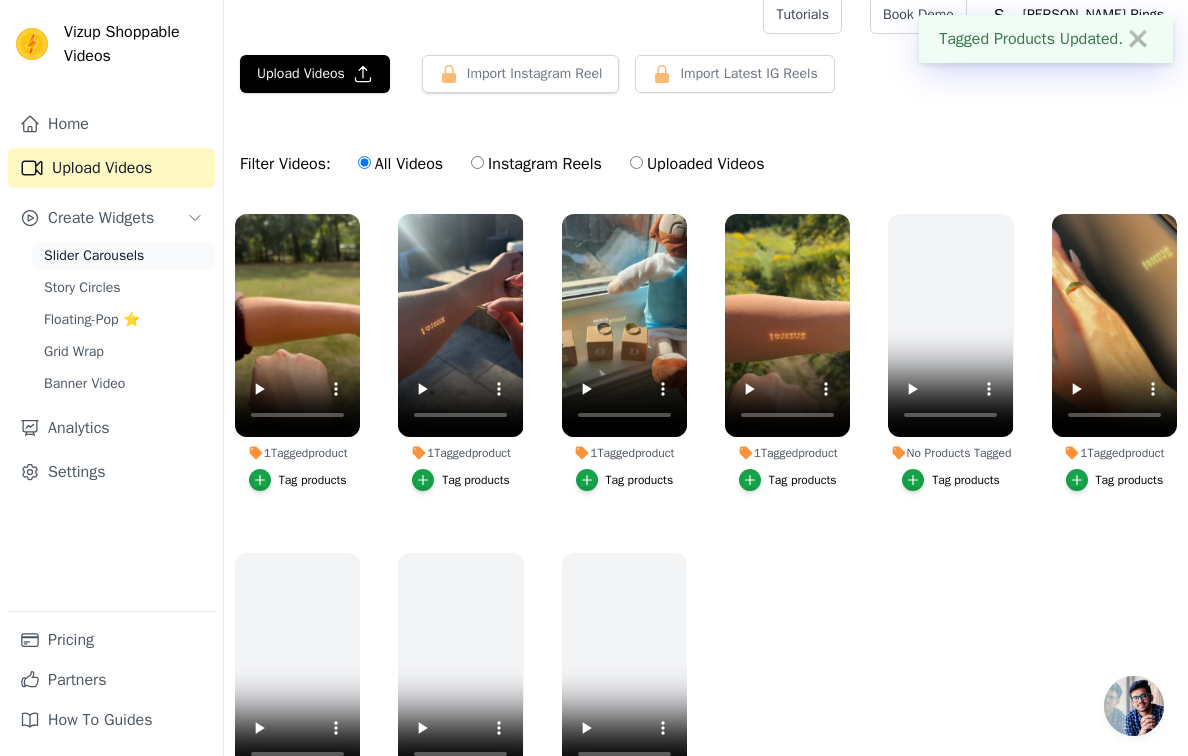 click on "Slider Carousels" at bounding box center [94, 256] 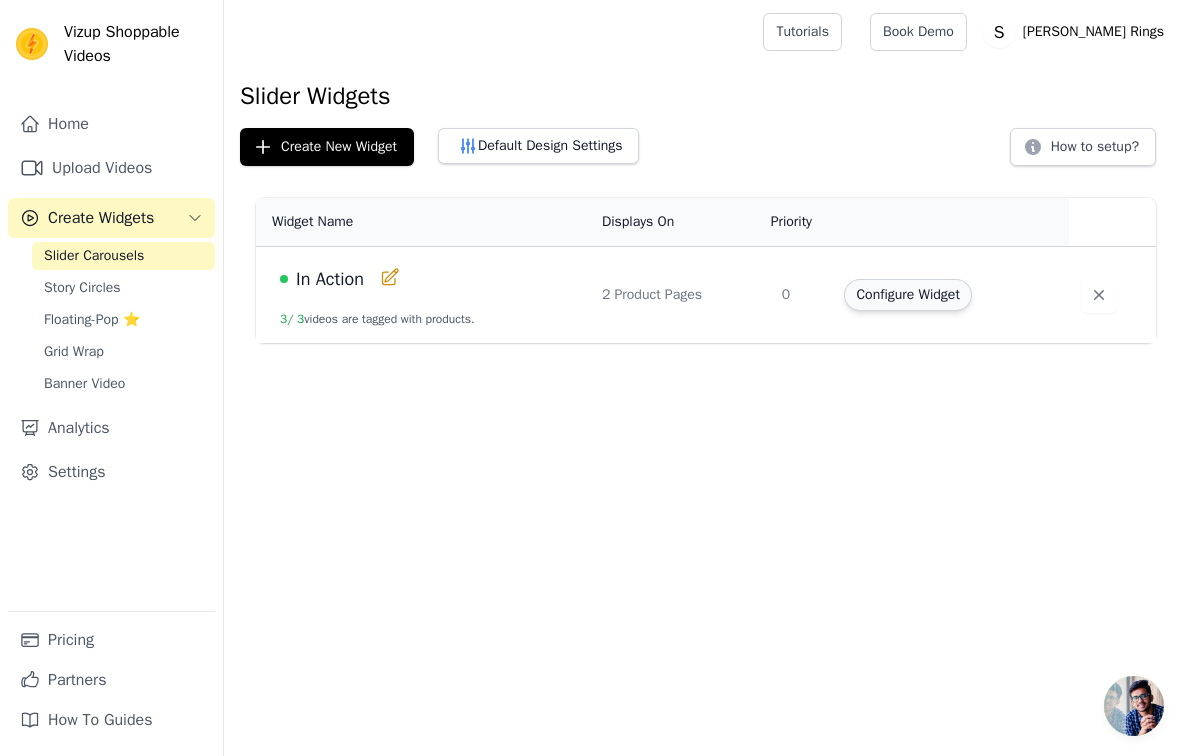 click on "Configure Widget" at bounding box center (907, 295) 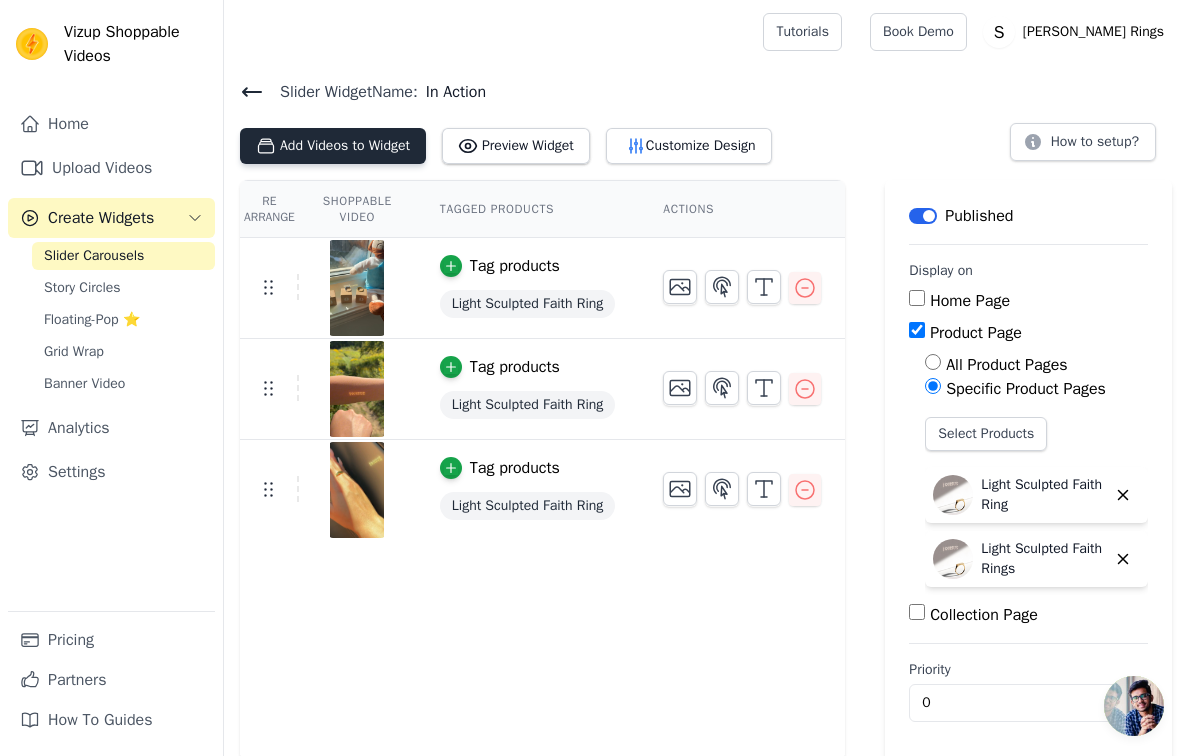 click on "Add Videos to Widget" at bounding box center [333, 146] 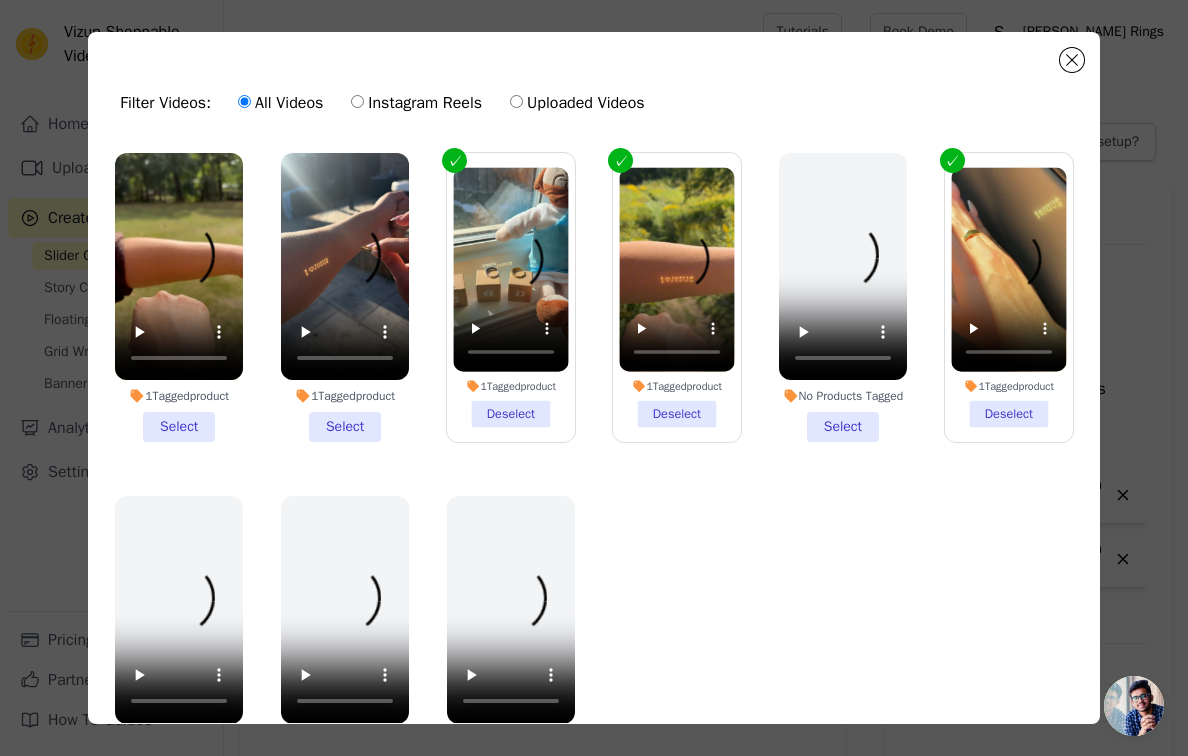 click on "1  Tagged  product     Select" at bounding box center [345, 297] 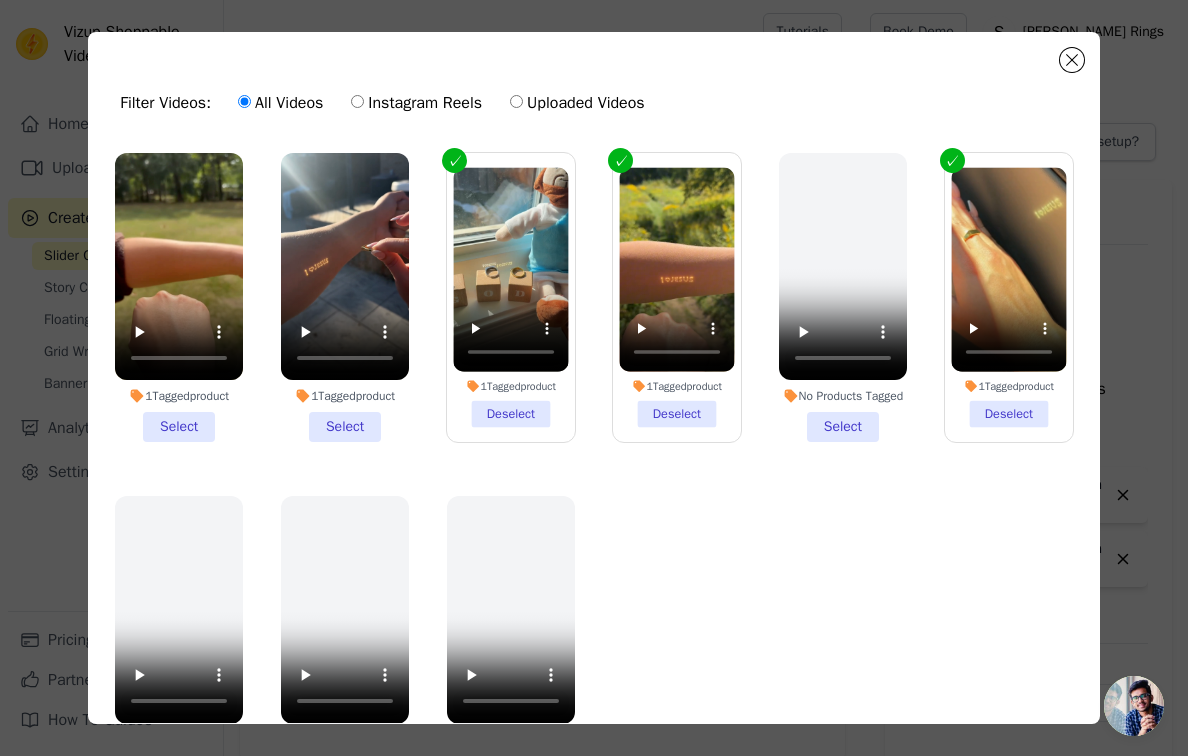 click on "1  Tagged  product     Select" at bounding box center (0, 0) 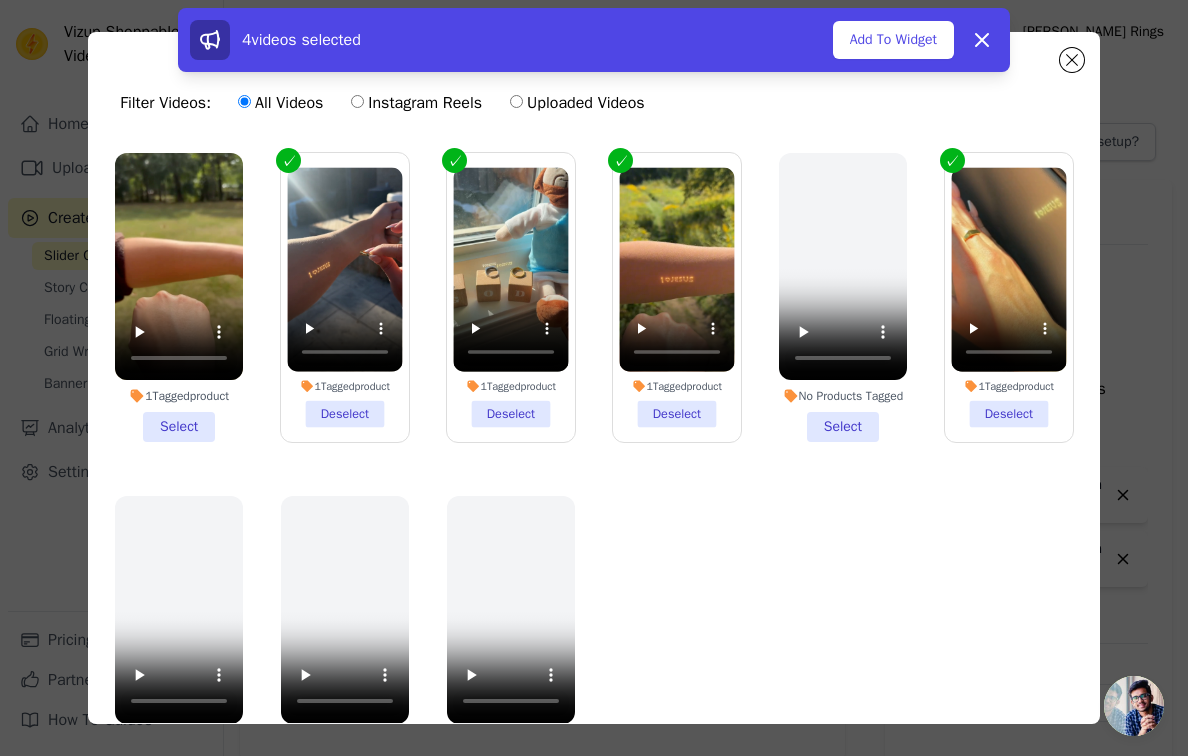 click on "1  Tagged  product     Select" at bounding box center (179, 297) 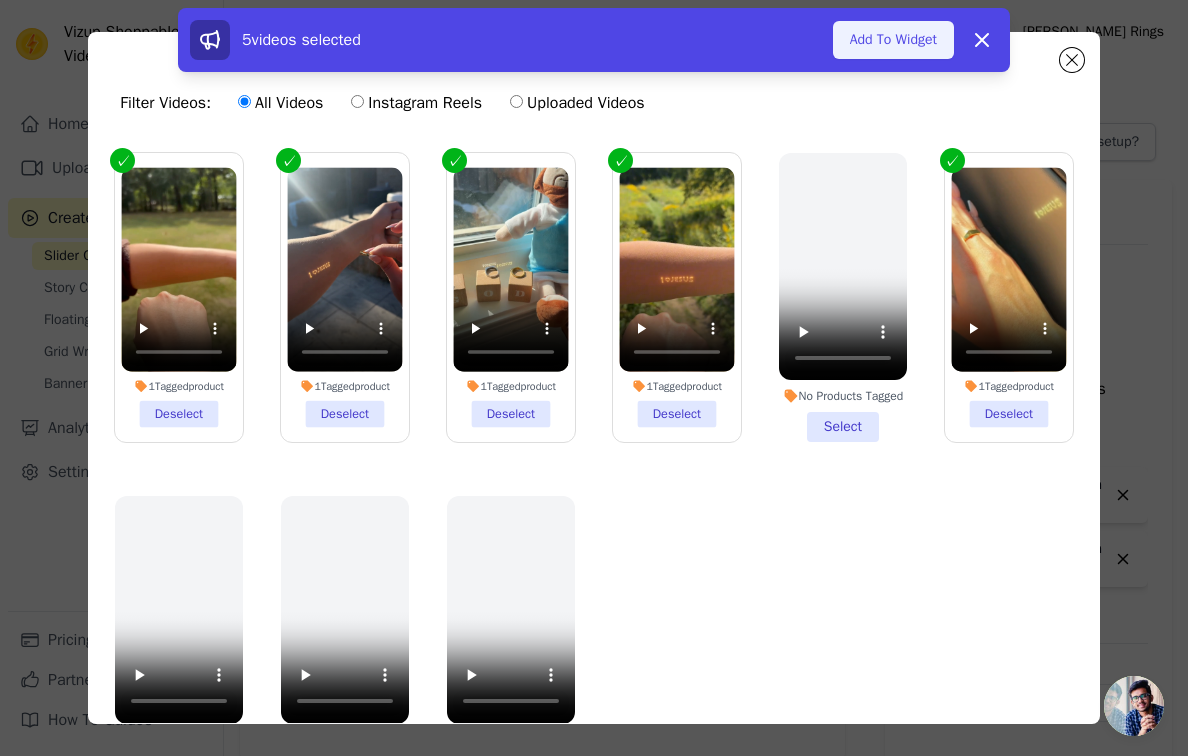 click on "Add To Widget" at bounding box center [893, 40] 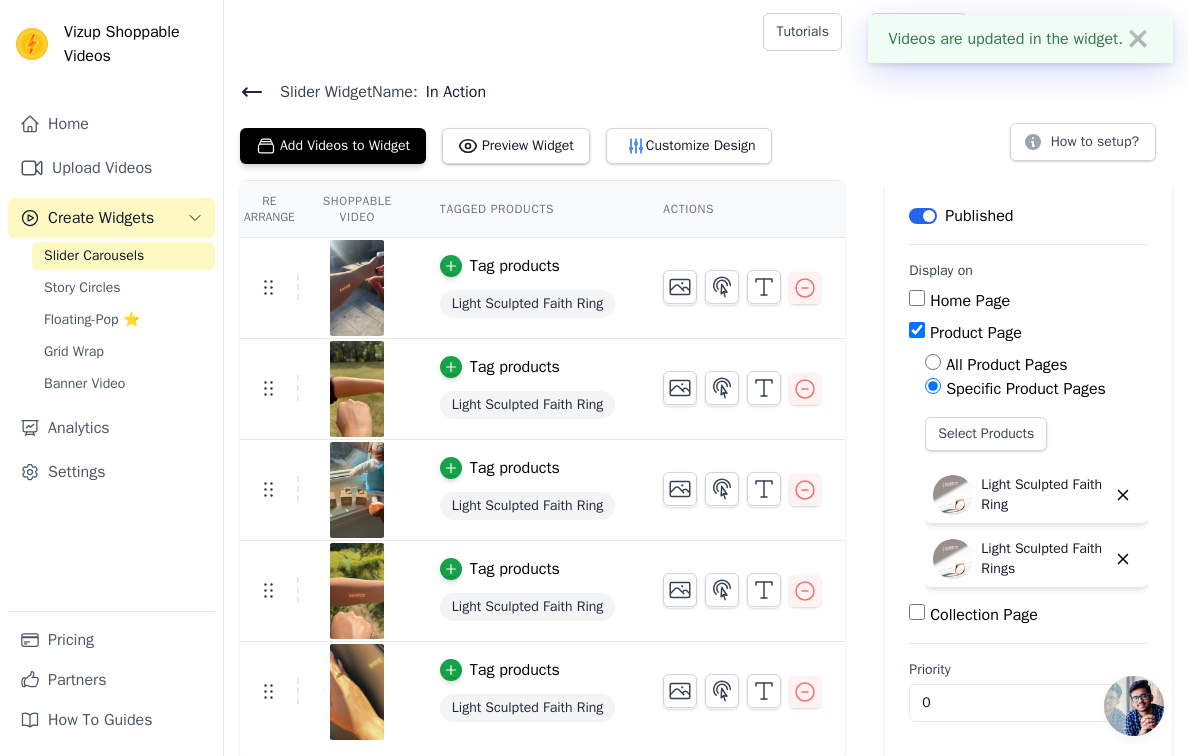 scroll, scrollTop: 6, scrollLeft: 0, axis: vertical 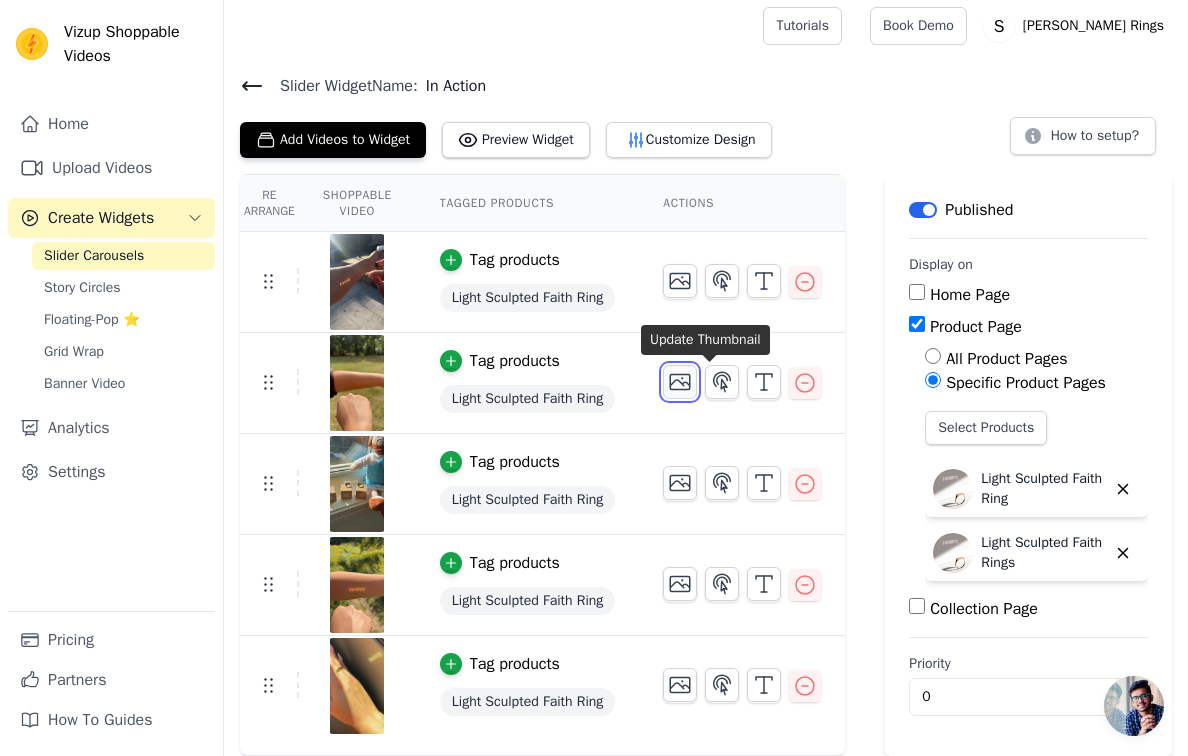 click 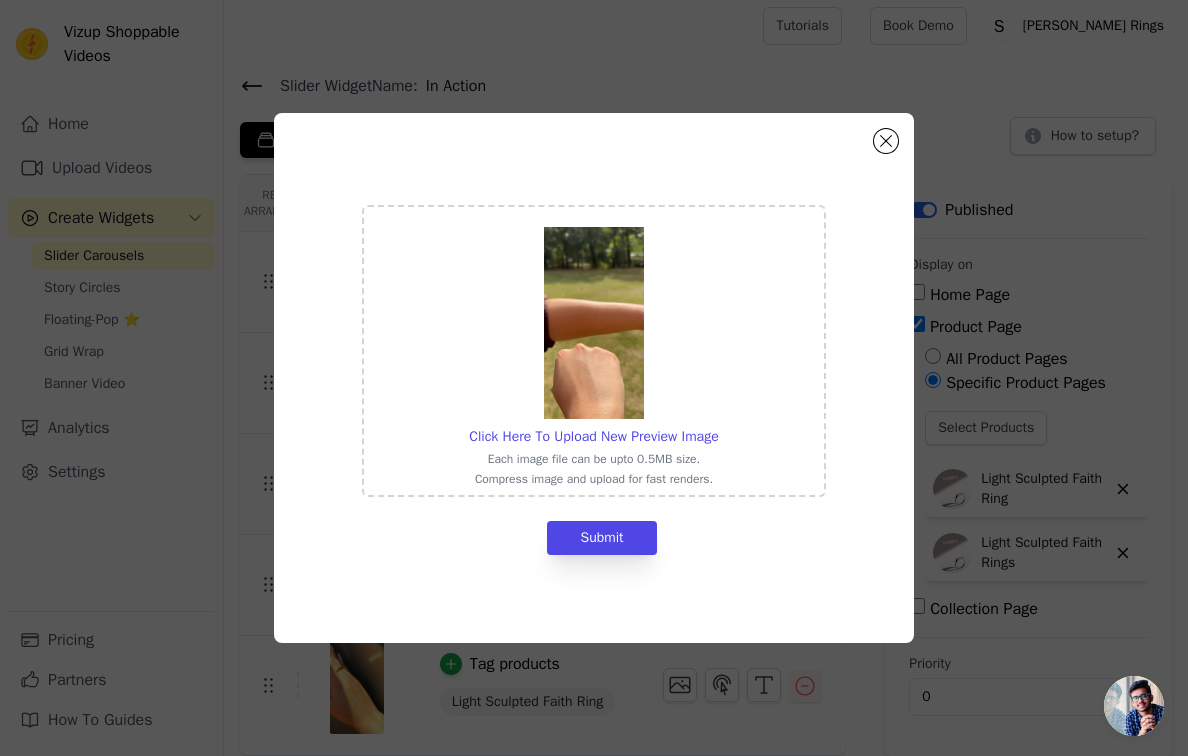 scroll, scrollTop: 0, scrollLeft: 0, axis: both 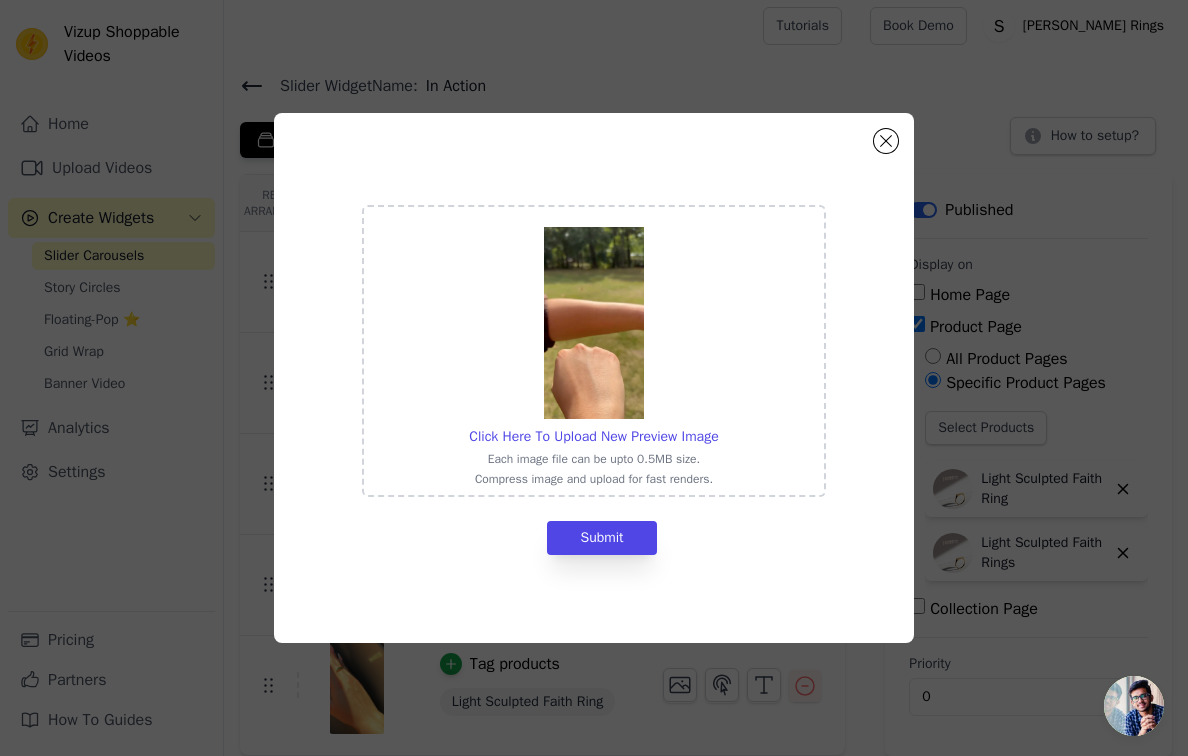 click at bounding box center [594, 323] 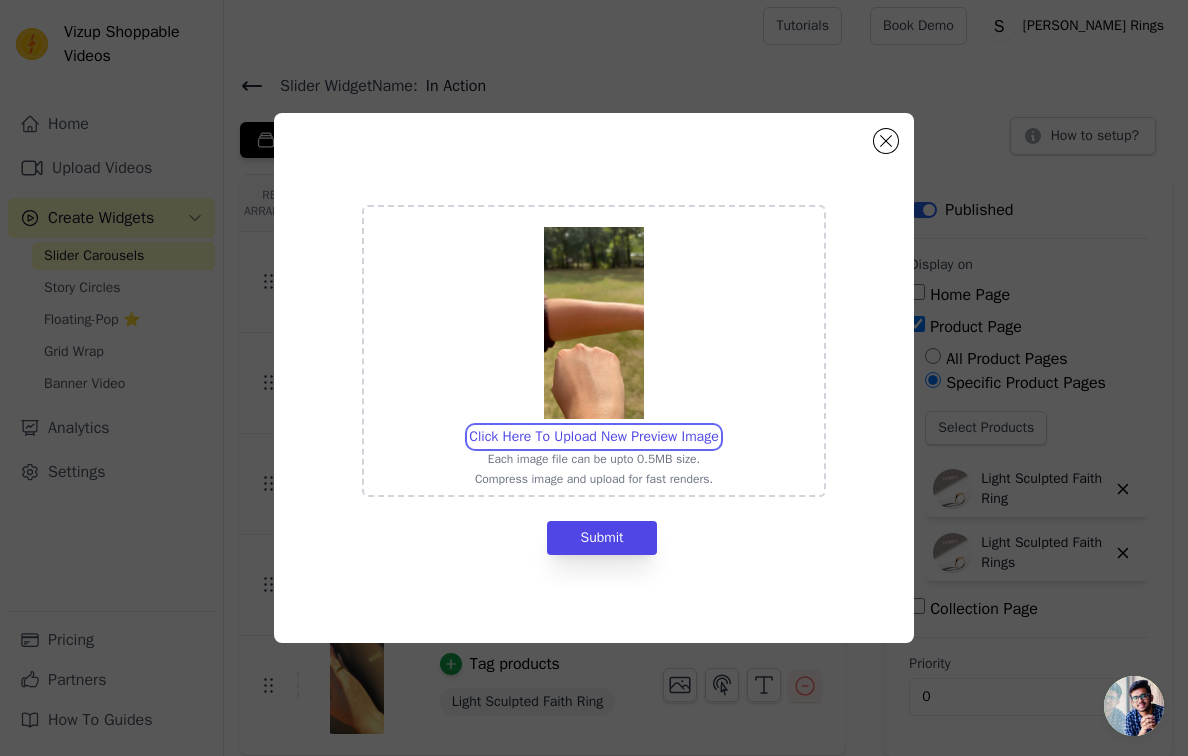 click on "Click Here To Upload New Preview Image     Each image file can be upto 0.5MB size.   Compress image and upload for fast renders." at bounding box center (718, 426) 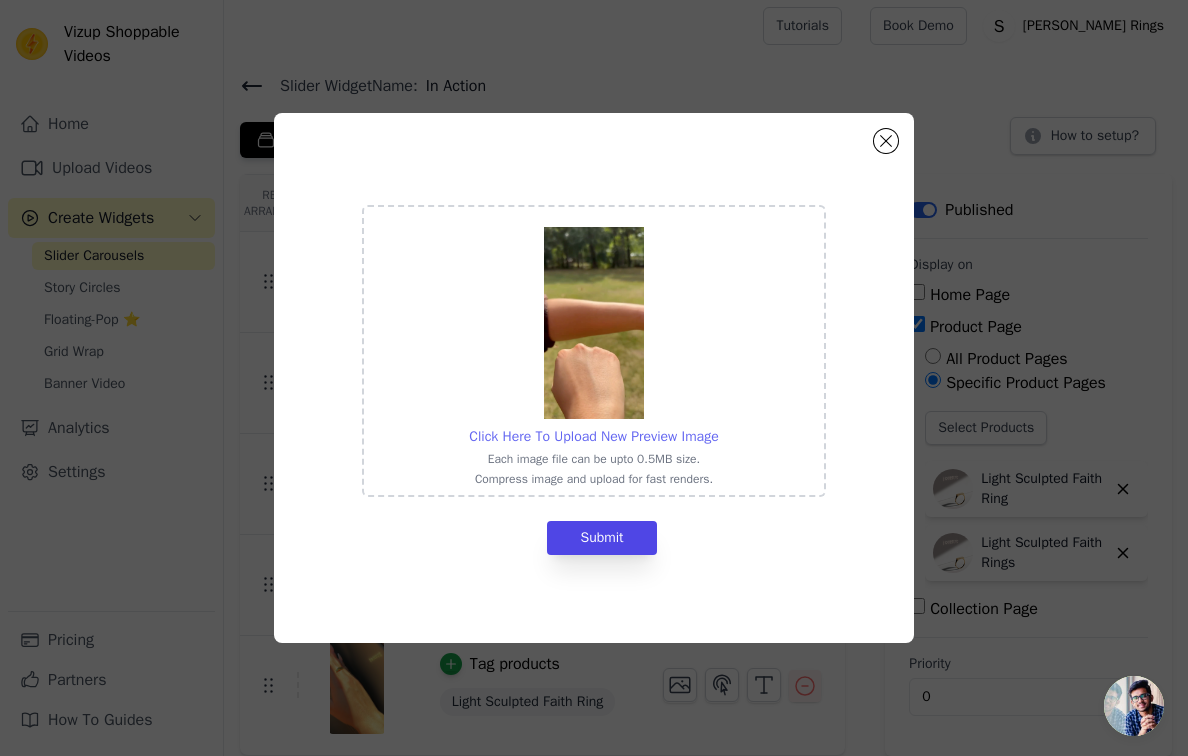 click on "Click Here To Upload New Preview Image" at bounding box center (593, 436) 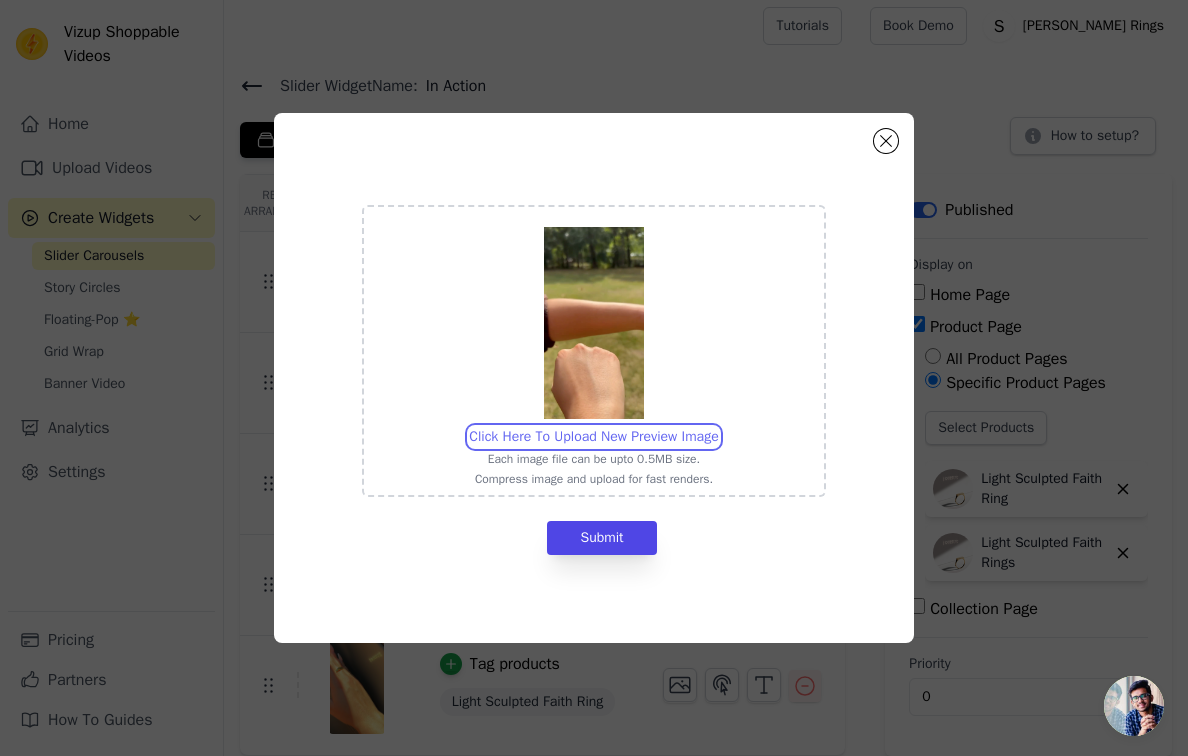 click on "Click Here To Upload New Preview Image     Each image file can be upto 0.5MB size.   Compress image and upload for fast renders." at bounding box center (718, 426) 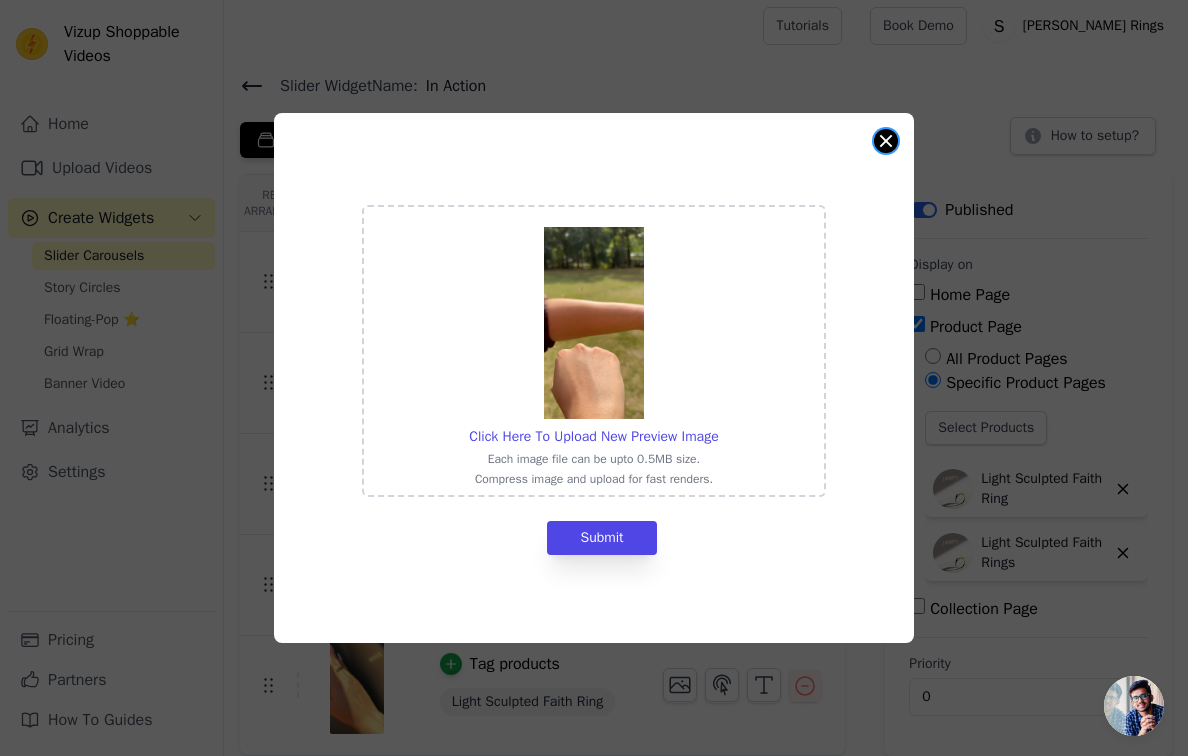 click at bounding box center [886, 141] 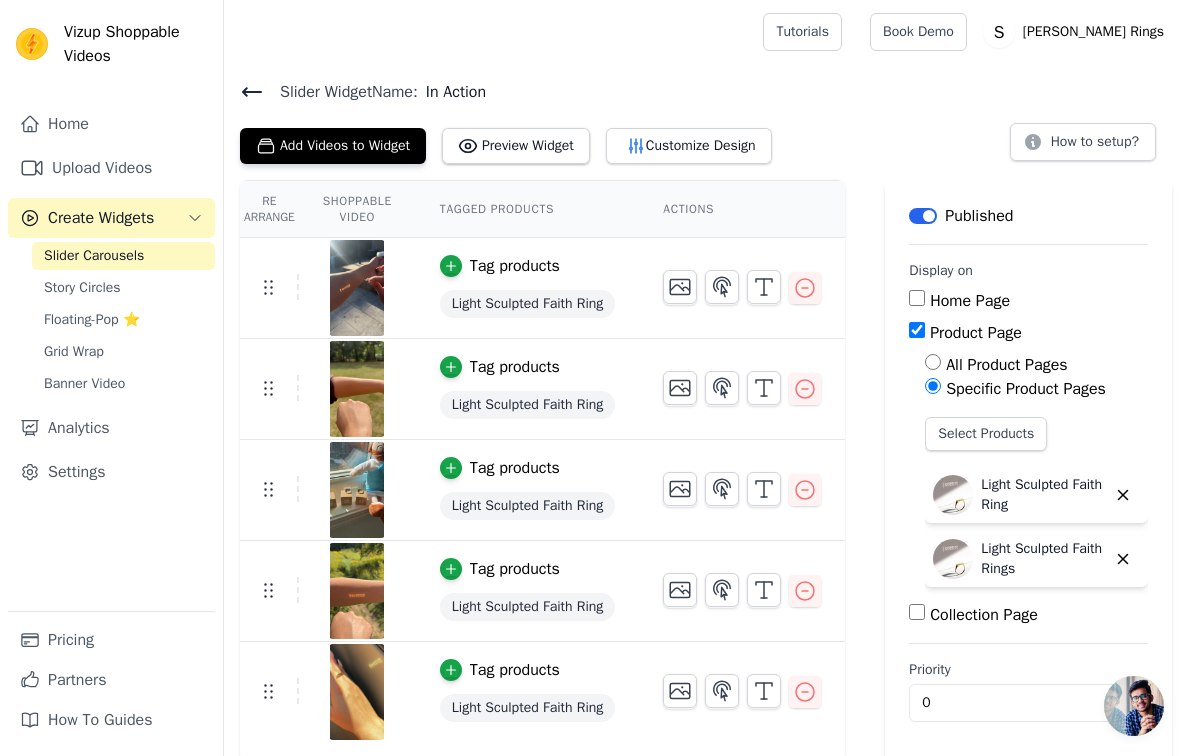 scroll, scrollTop: 6, scrollLeft: 0, axis: vertical 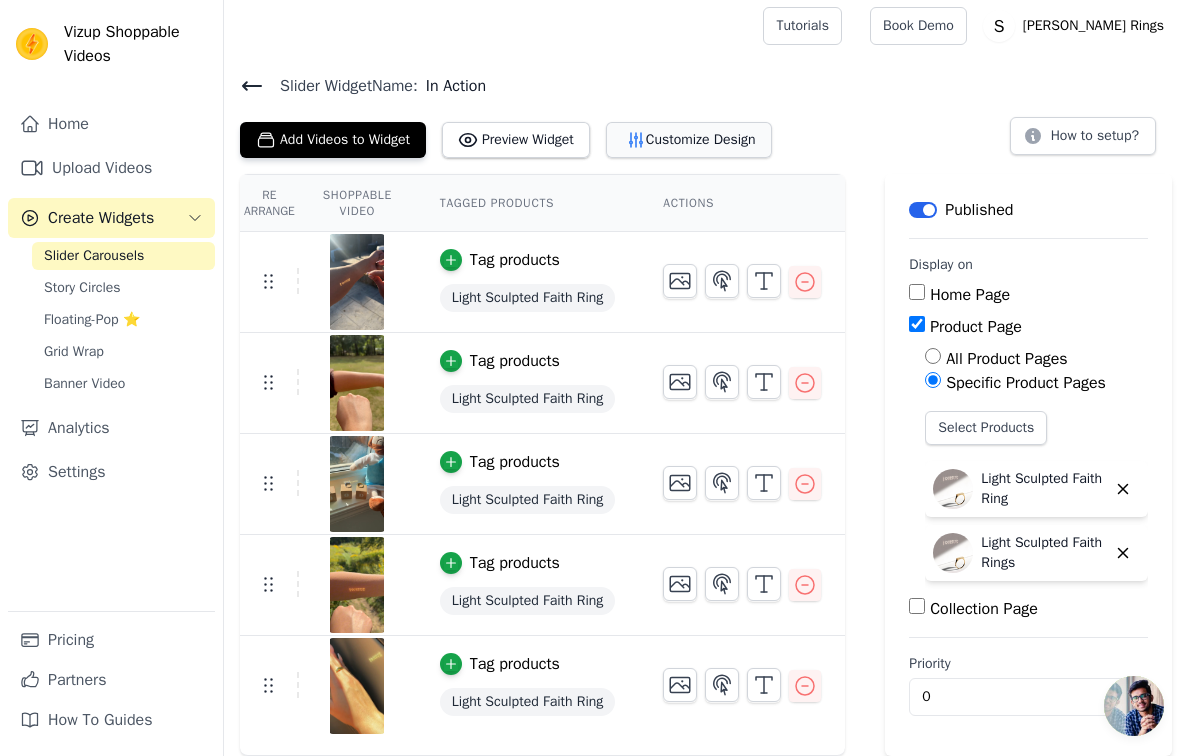 click on "Customize Design" at bounding box center [689, 140] 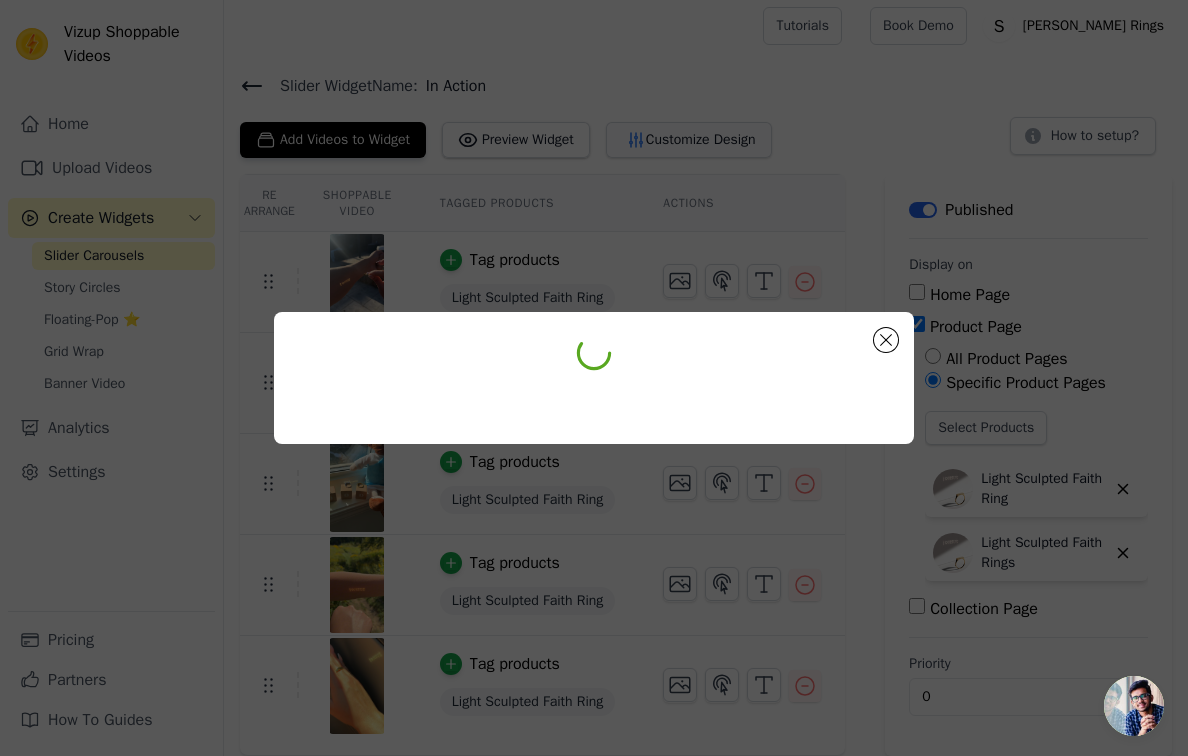 scroll, scrollTop: 0, scrollLeft: 0, axis: both 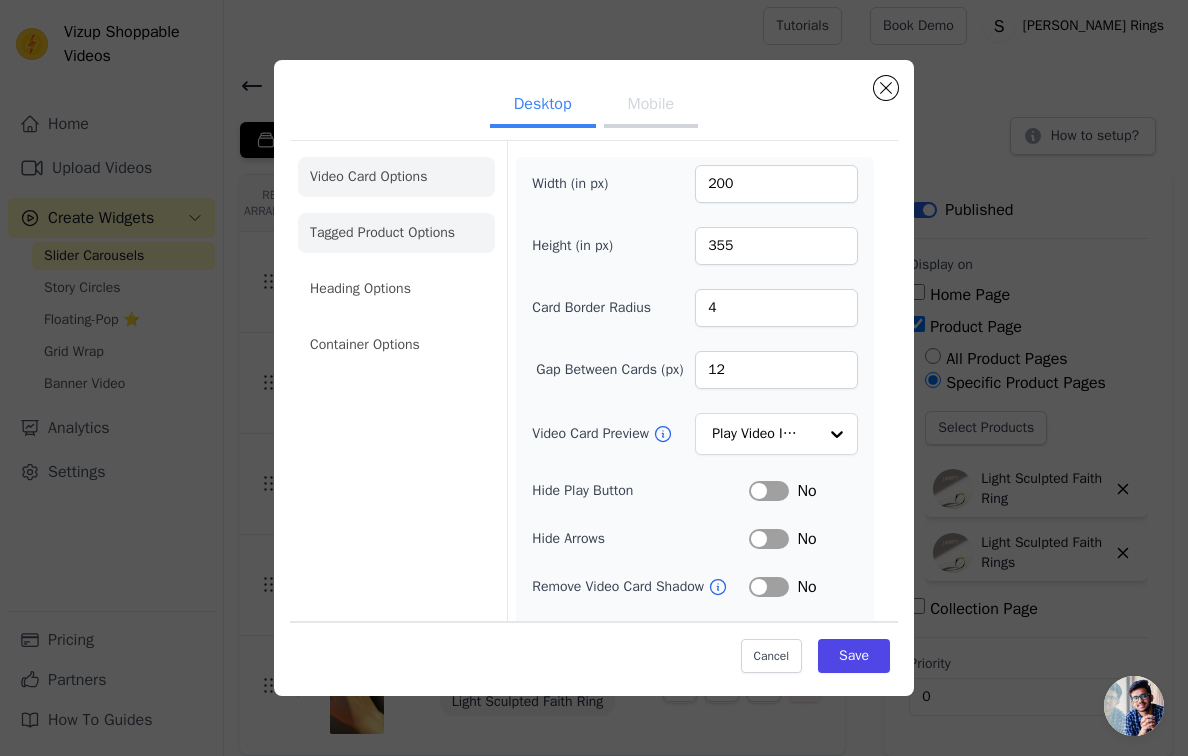 click on "Tagged Product Options" 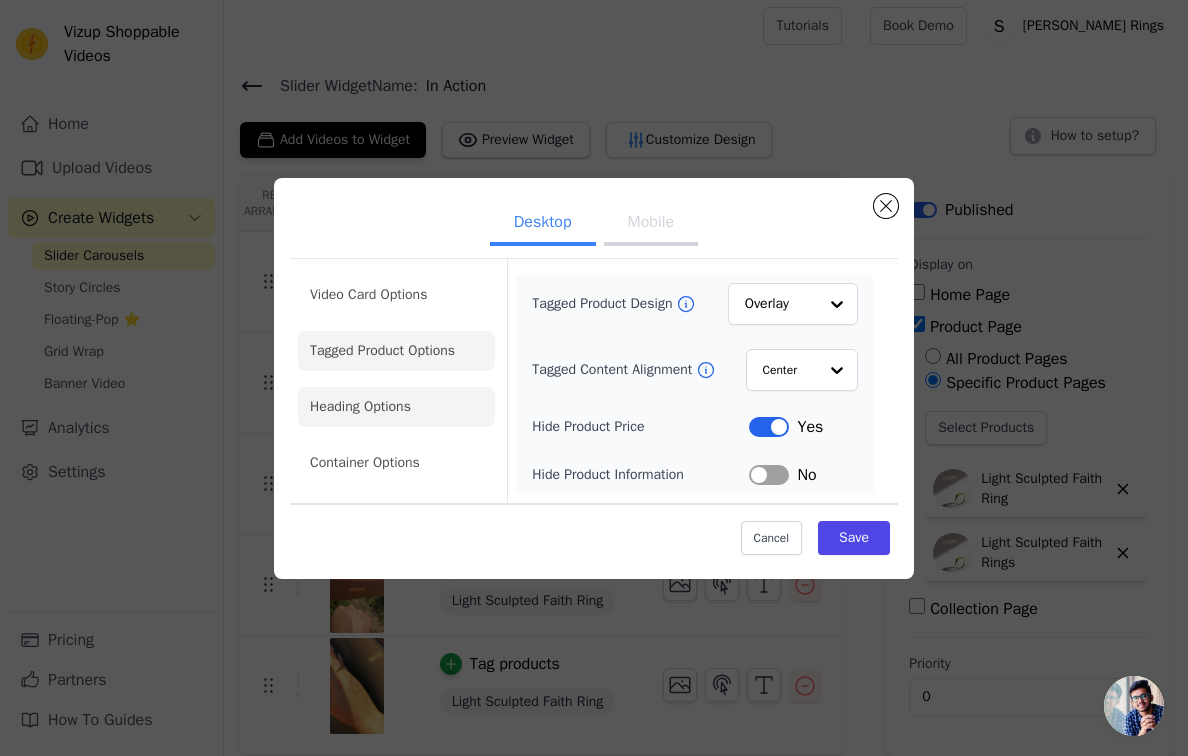 click on "Heading Options" 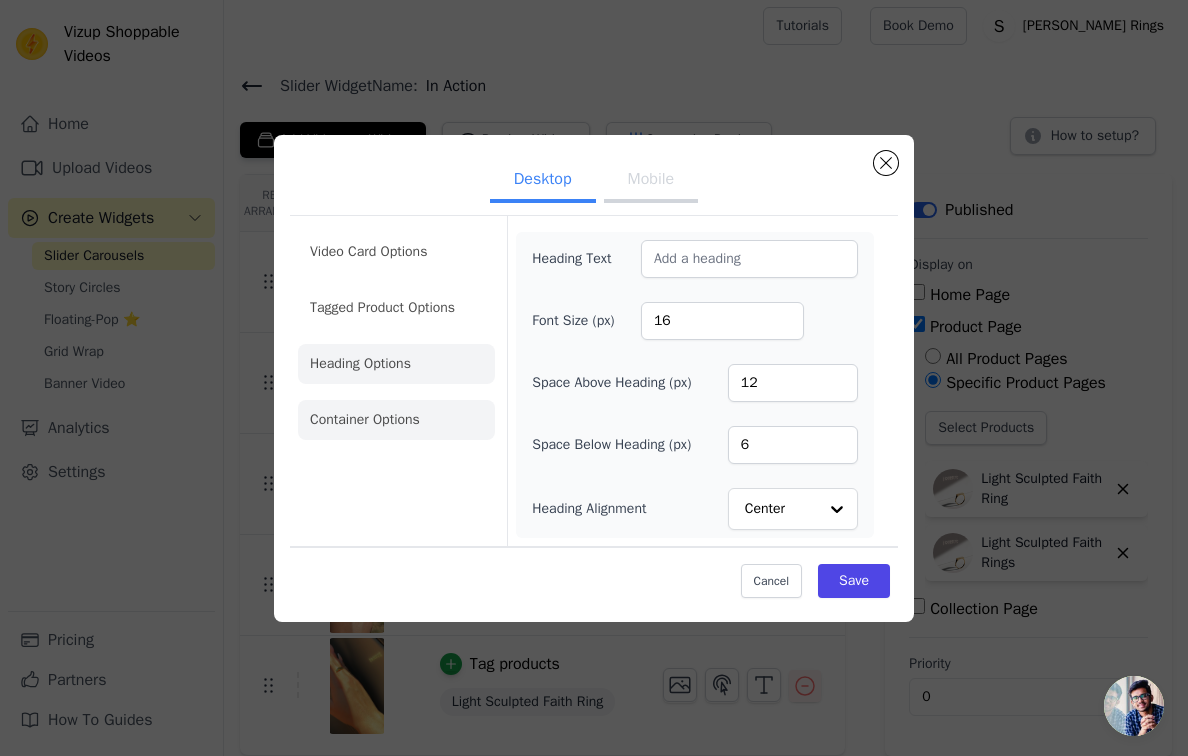 click on "Container Options" 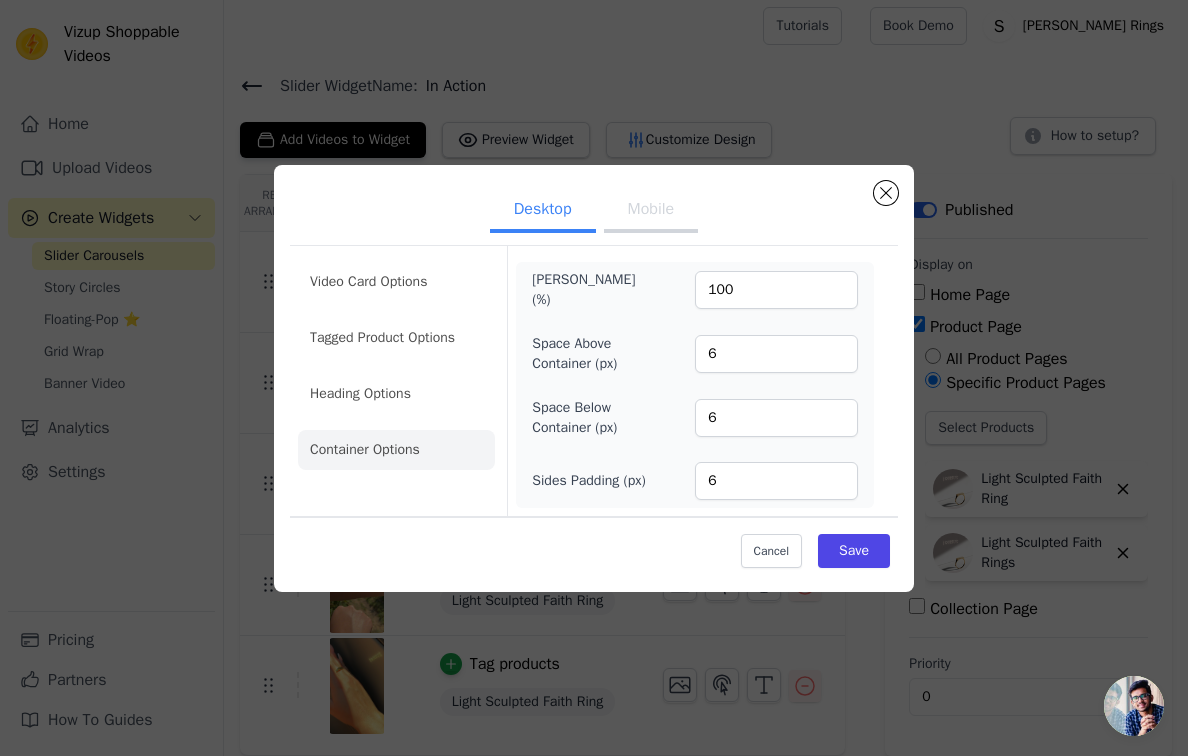 click on "Mobile" at bounding box center [651, 211] 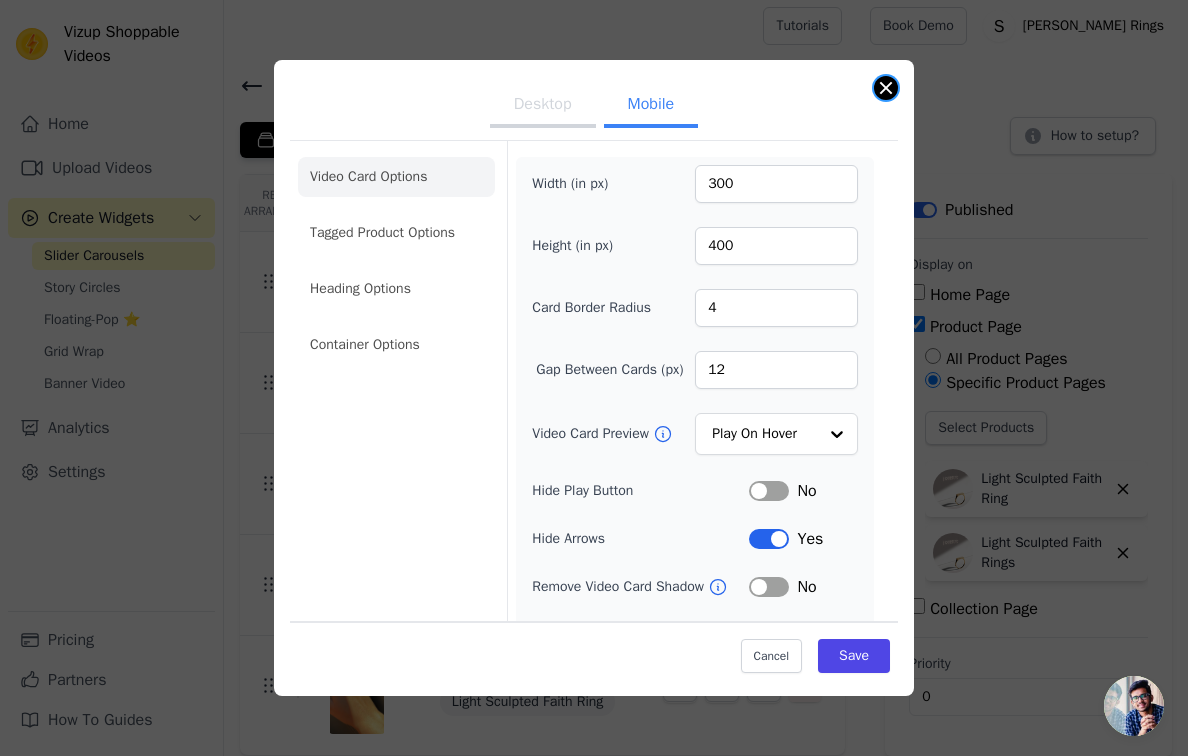 click at bounding box center [886, 88] 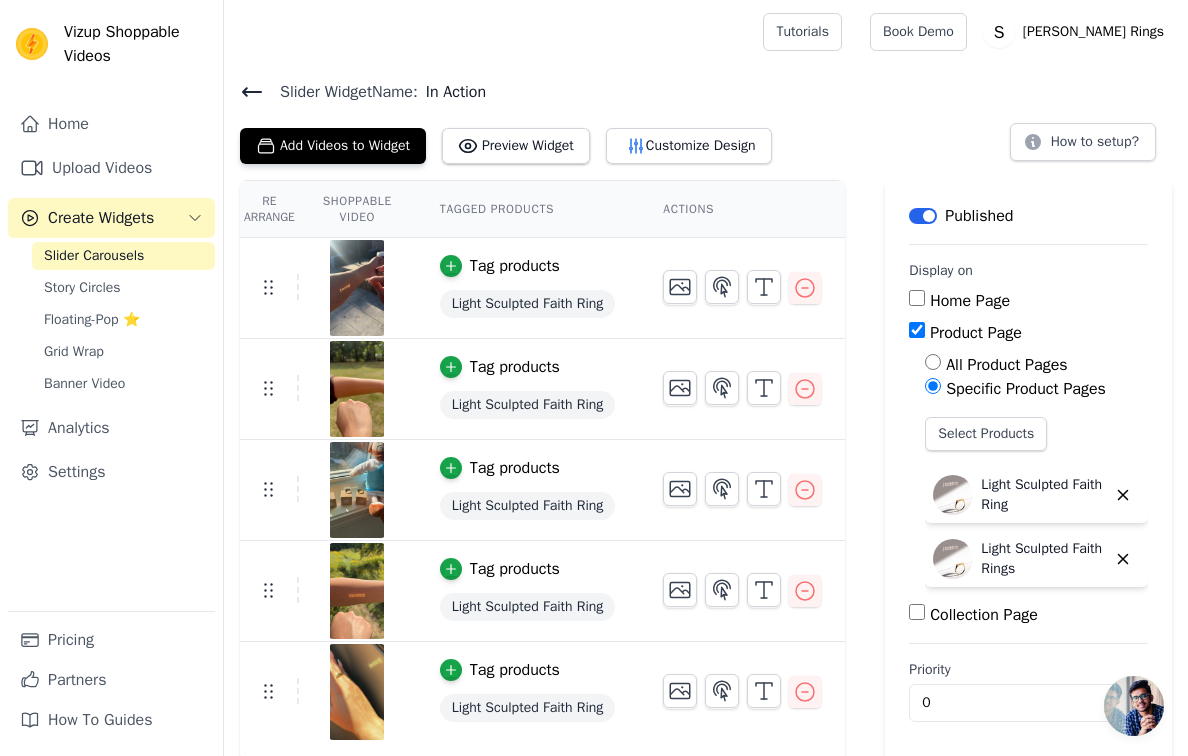 scroll, scrollTop: 6, scrollLeft: 0, axis: vertical 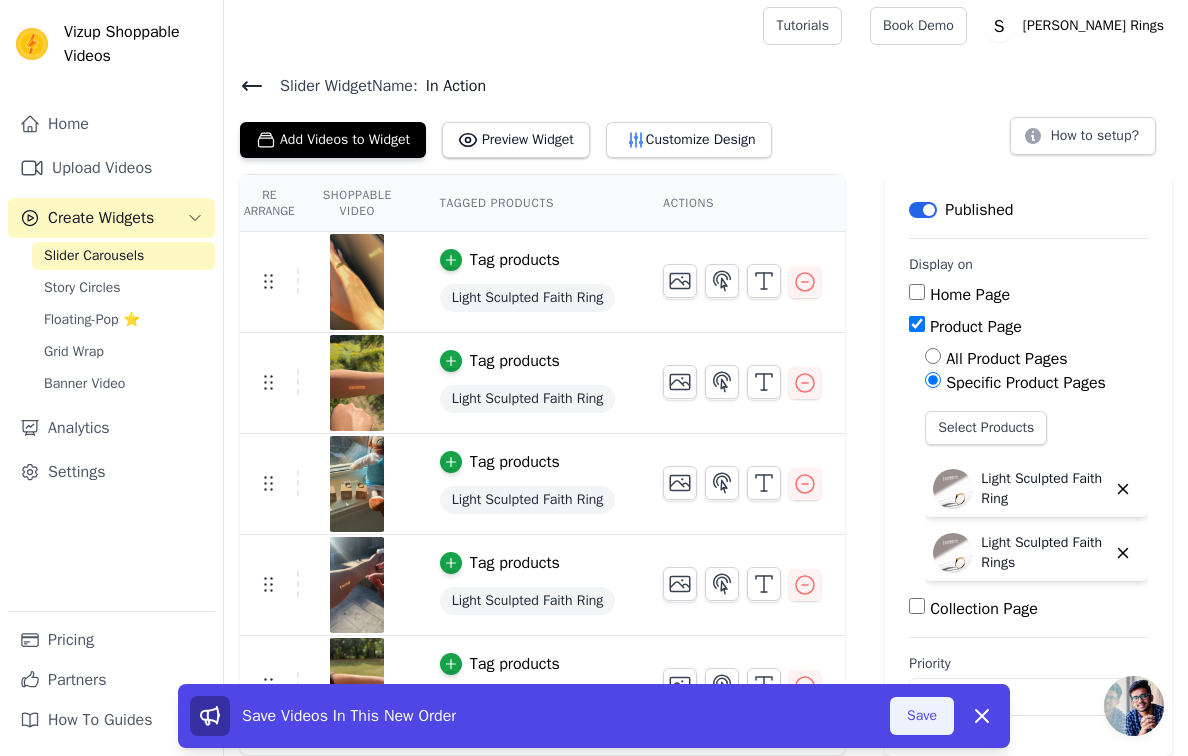 click on "Save" at bounding box center [922, 716] 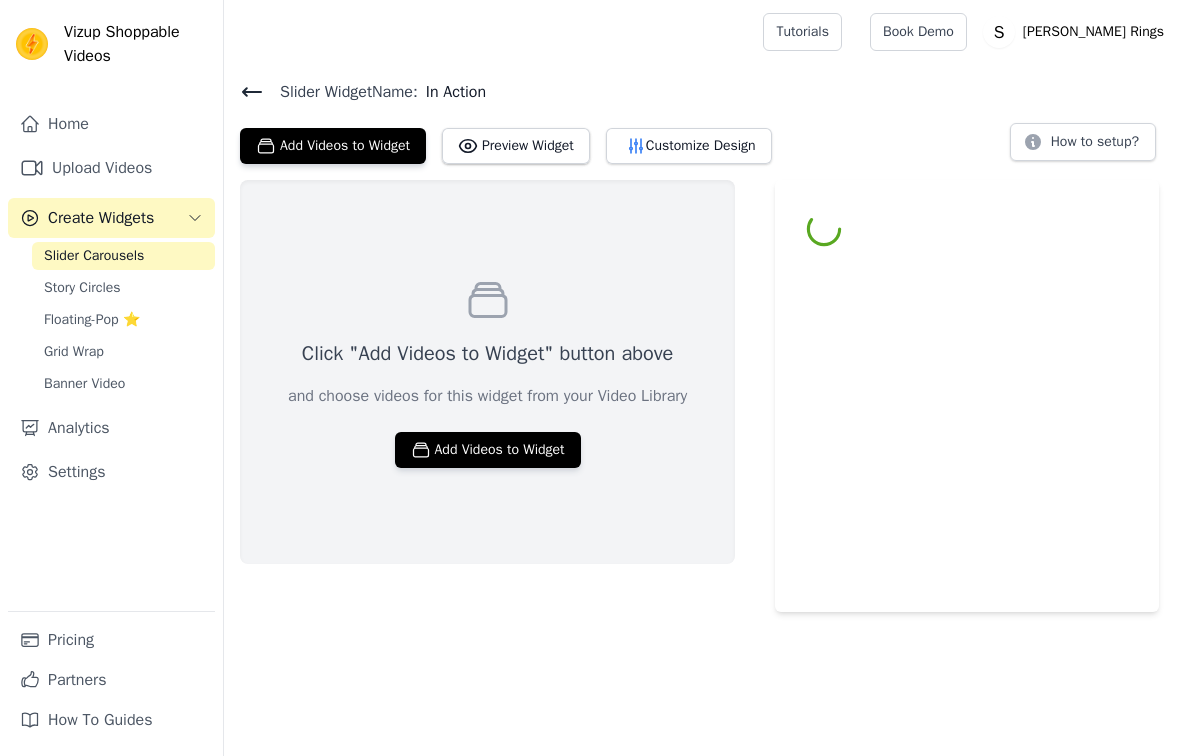 scroll, scrollTop: 0, scrollLeft: 0, axis: both 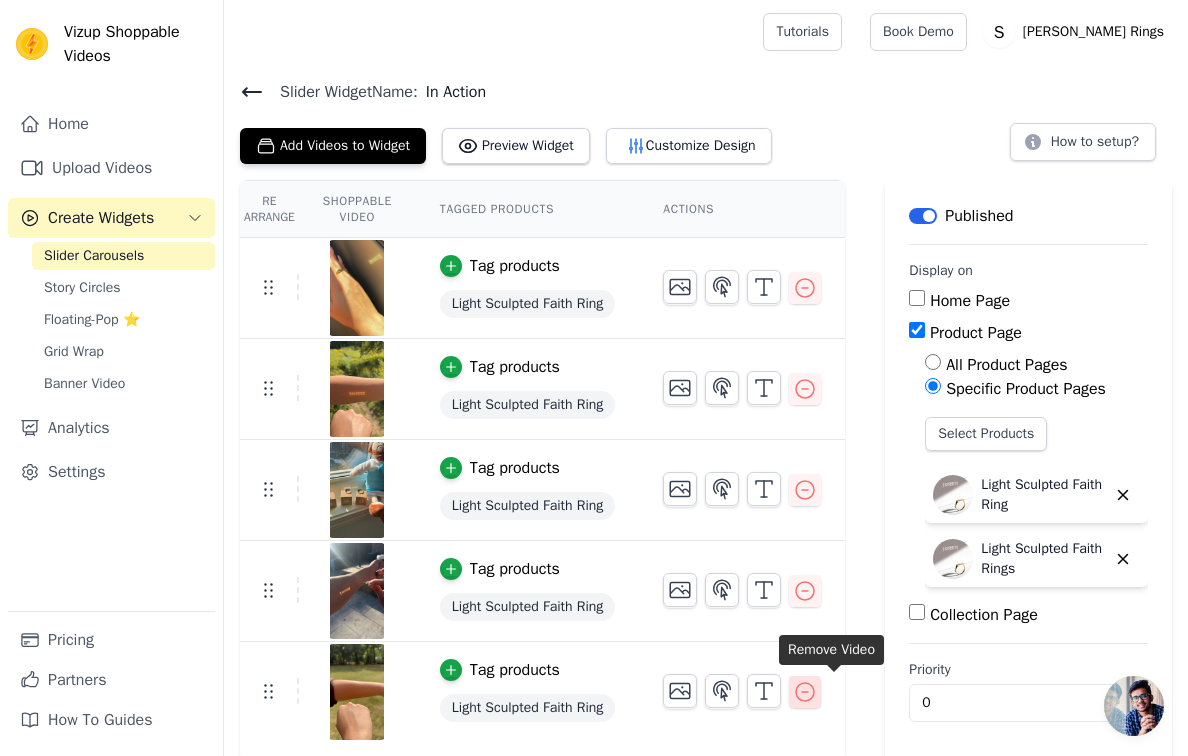 click 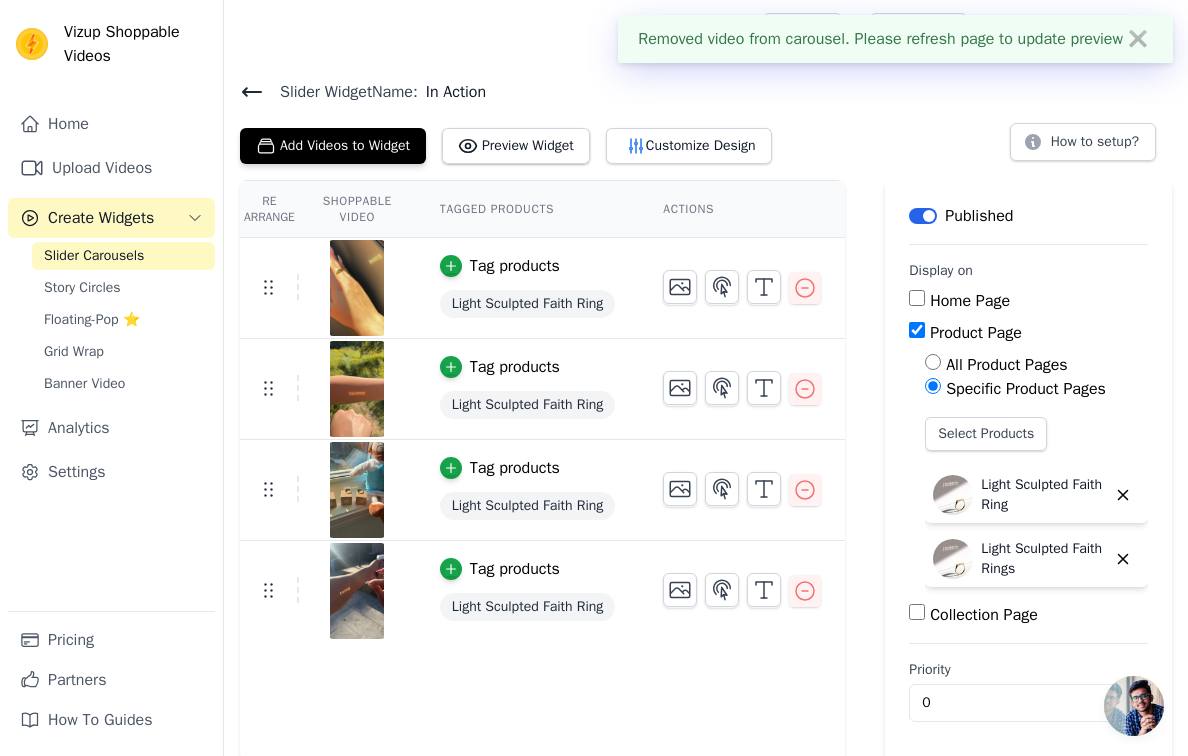 click on "✖" at bounding box center (1138, 39) 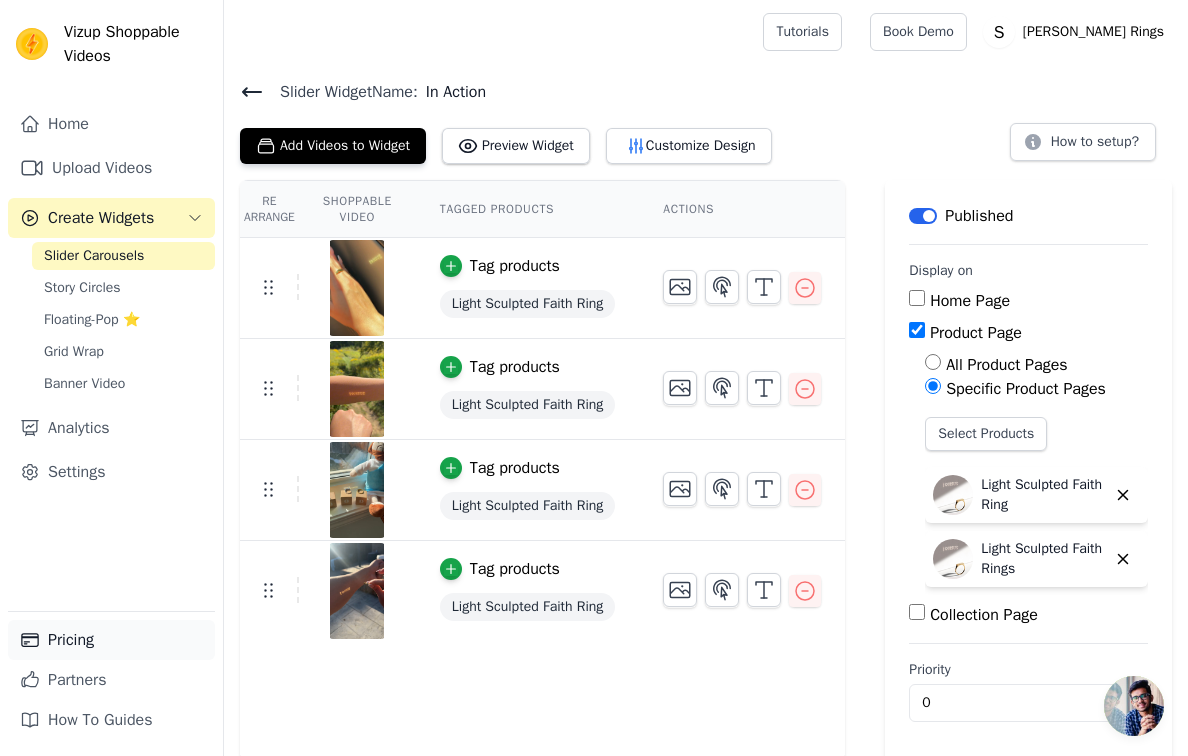 click on "Pricing" at bounding box center [111, 640] 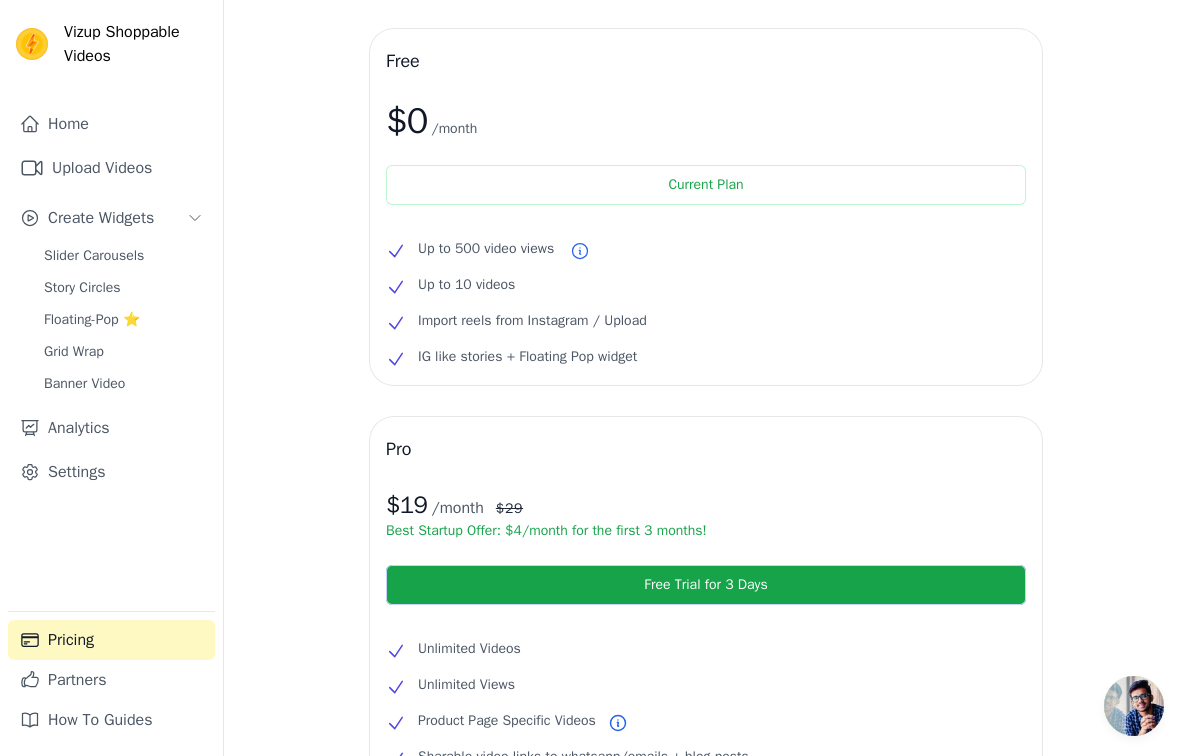 scroll, scrollTop: 0, scrollLeft: 0, axis: both 